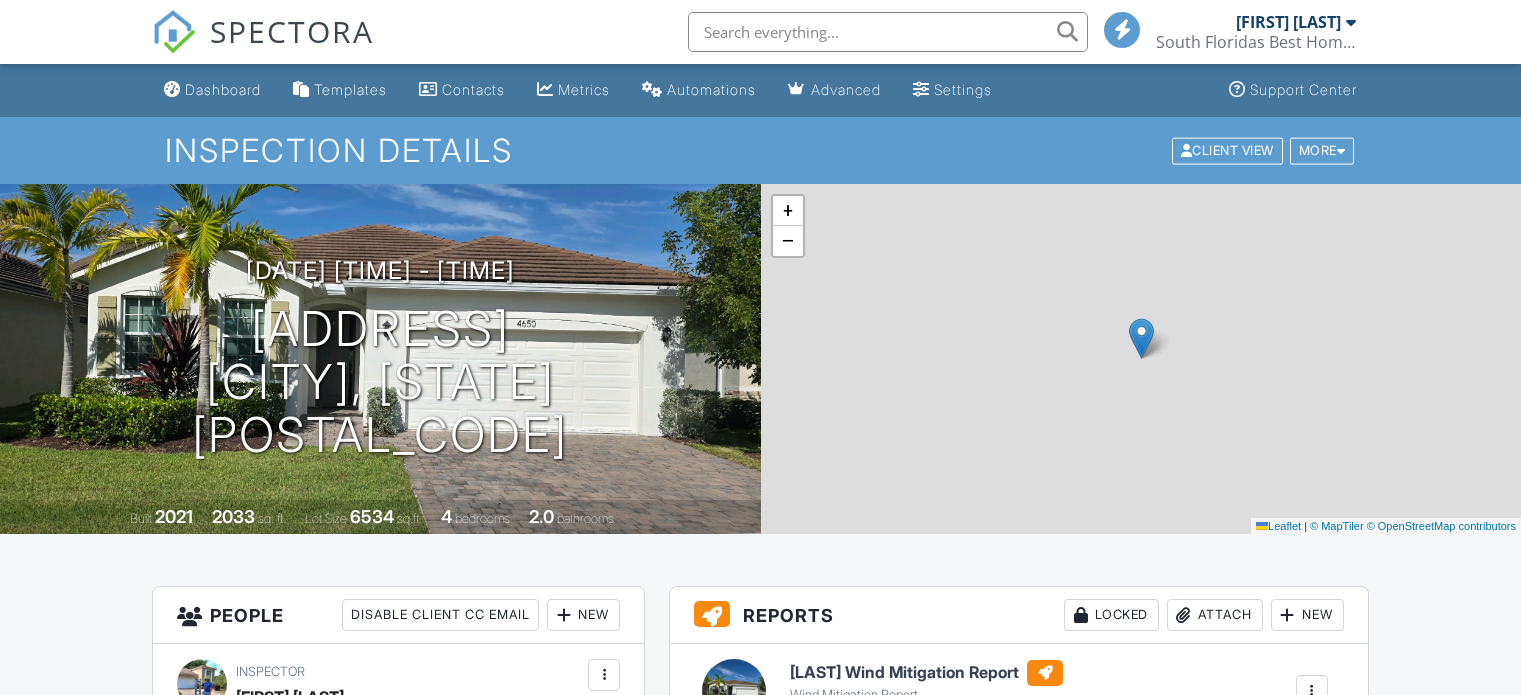 scroll, scrollTop: 0, scrollLeft: 0, axis: both 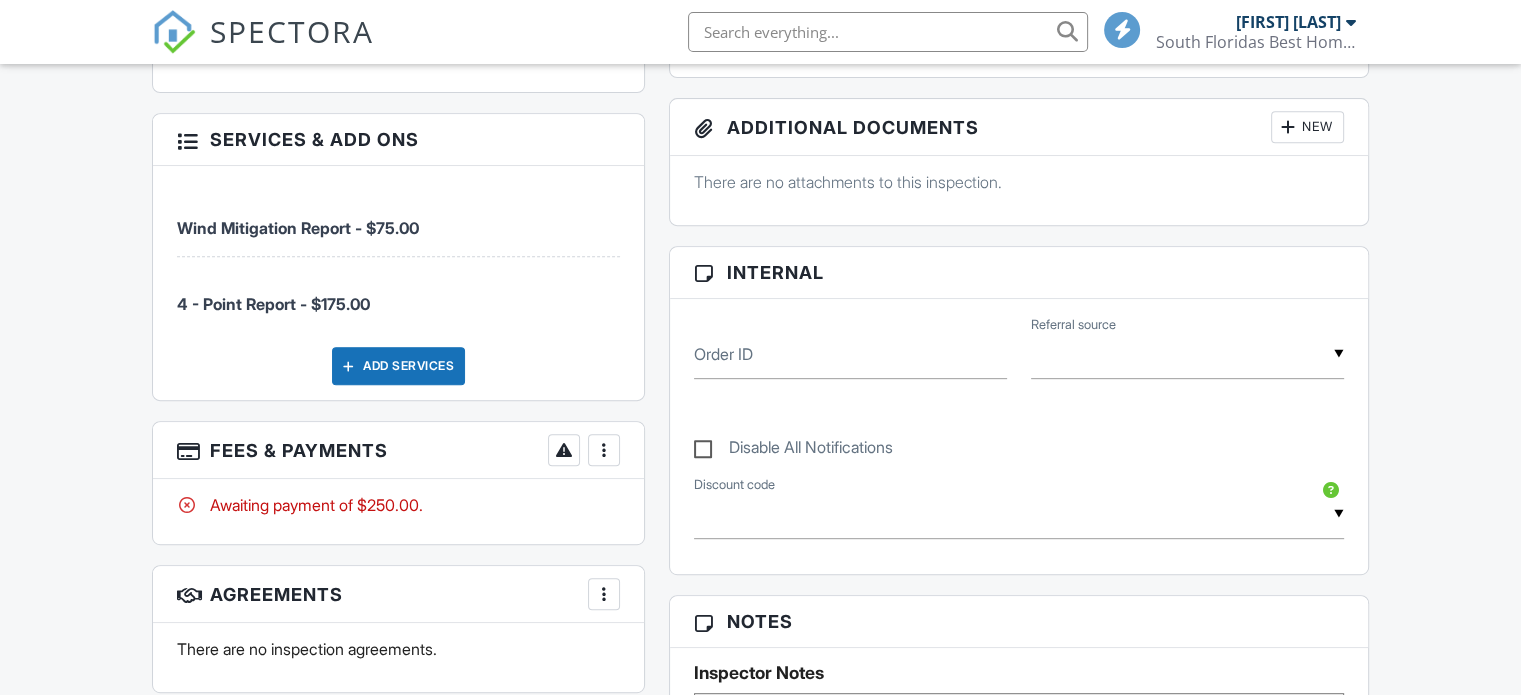 click at bounding box center [604, 450] 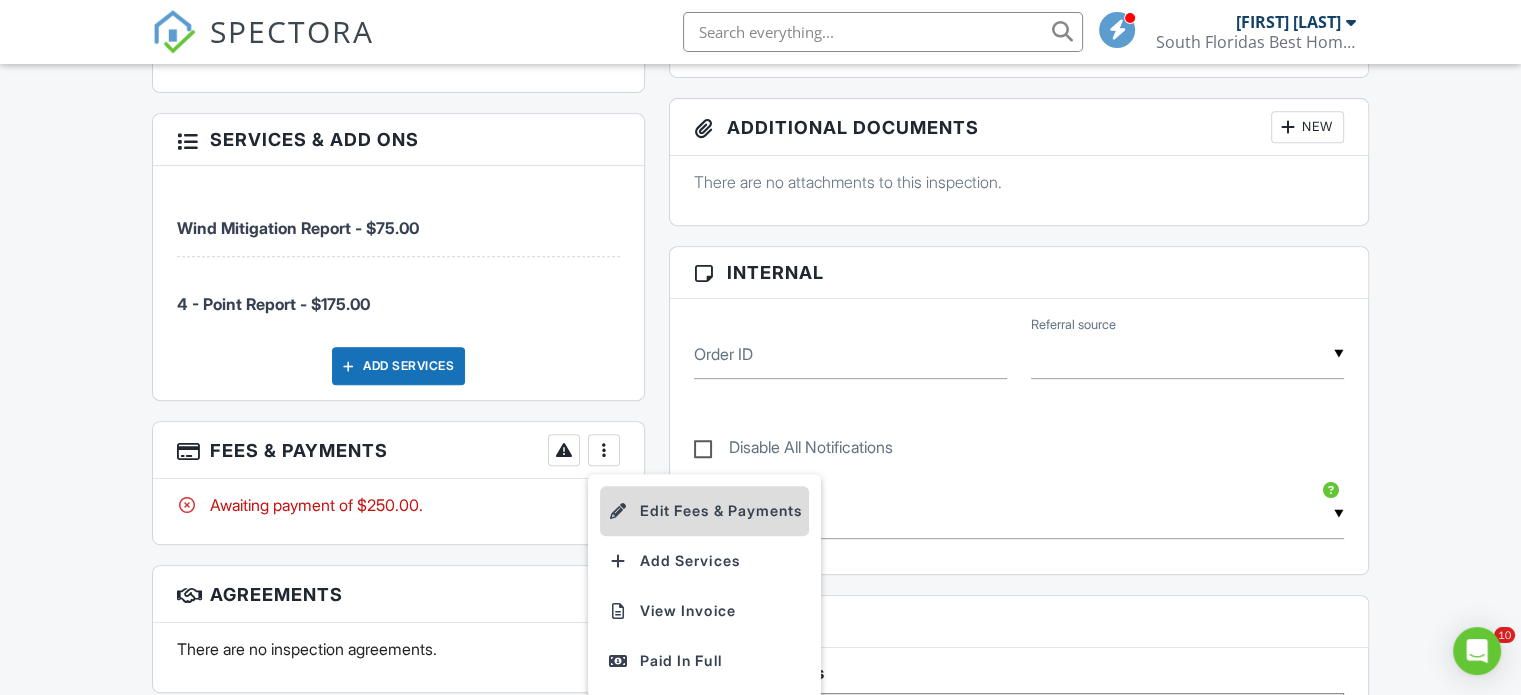 click on "Edit Fees & Payments" at bounding box center [704, 511] 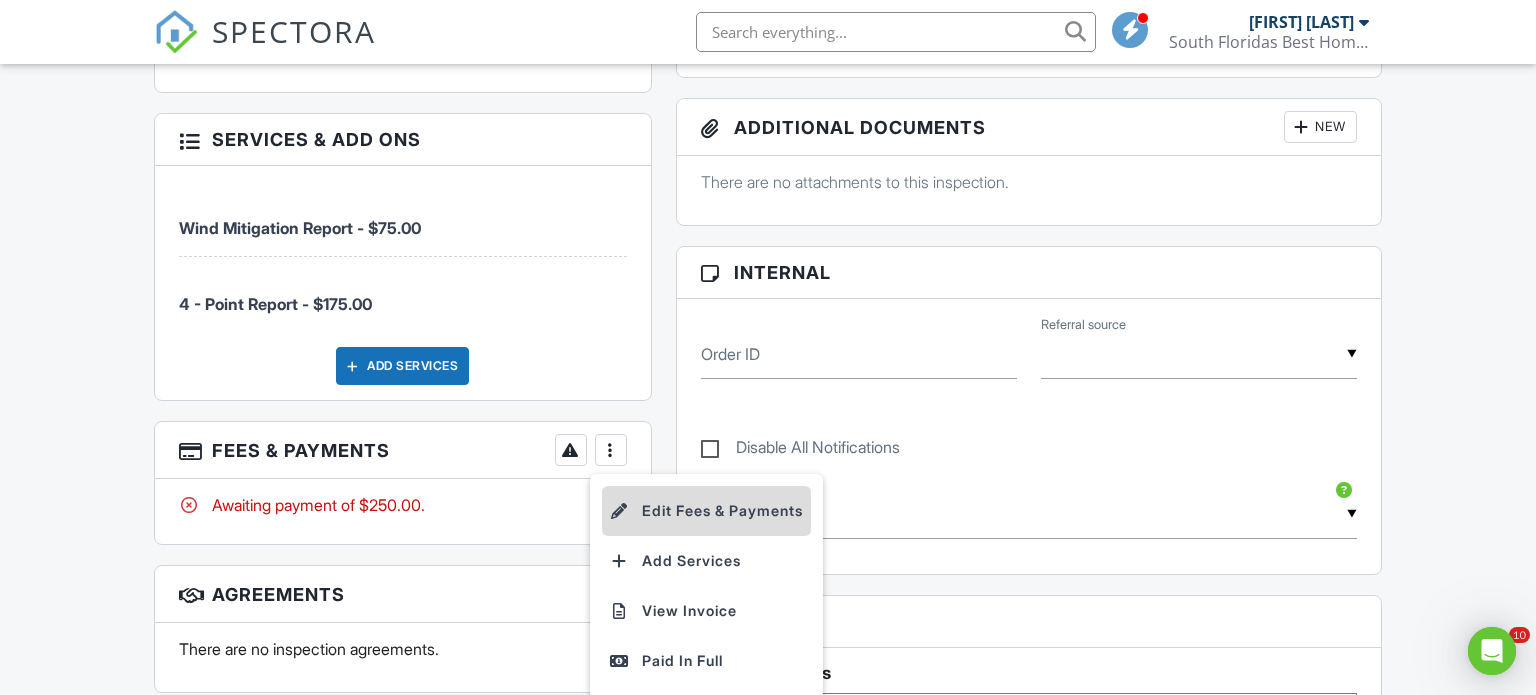 scroll, scrollTop: 0, scrollLeft: 0, axis: both 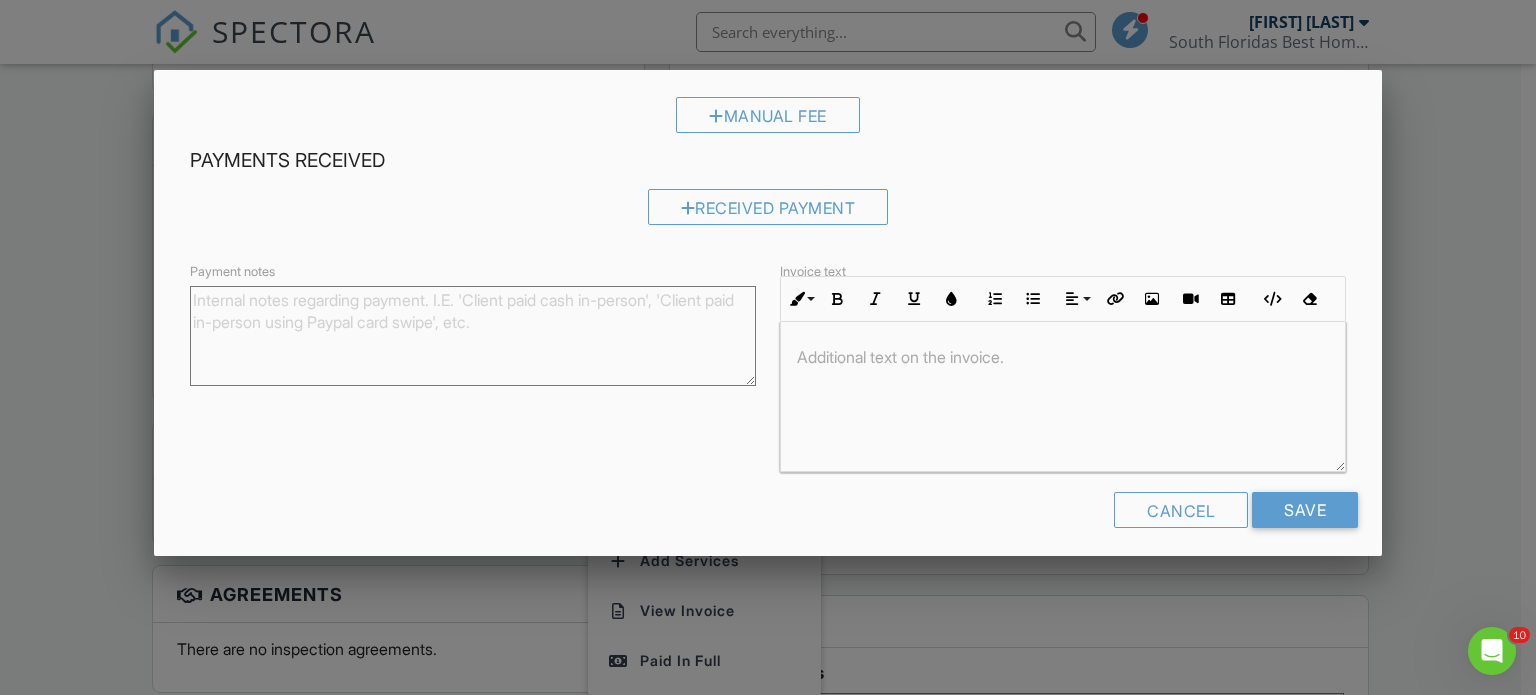 click on "Payment notes" at bounding box center [473, 336] 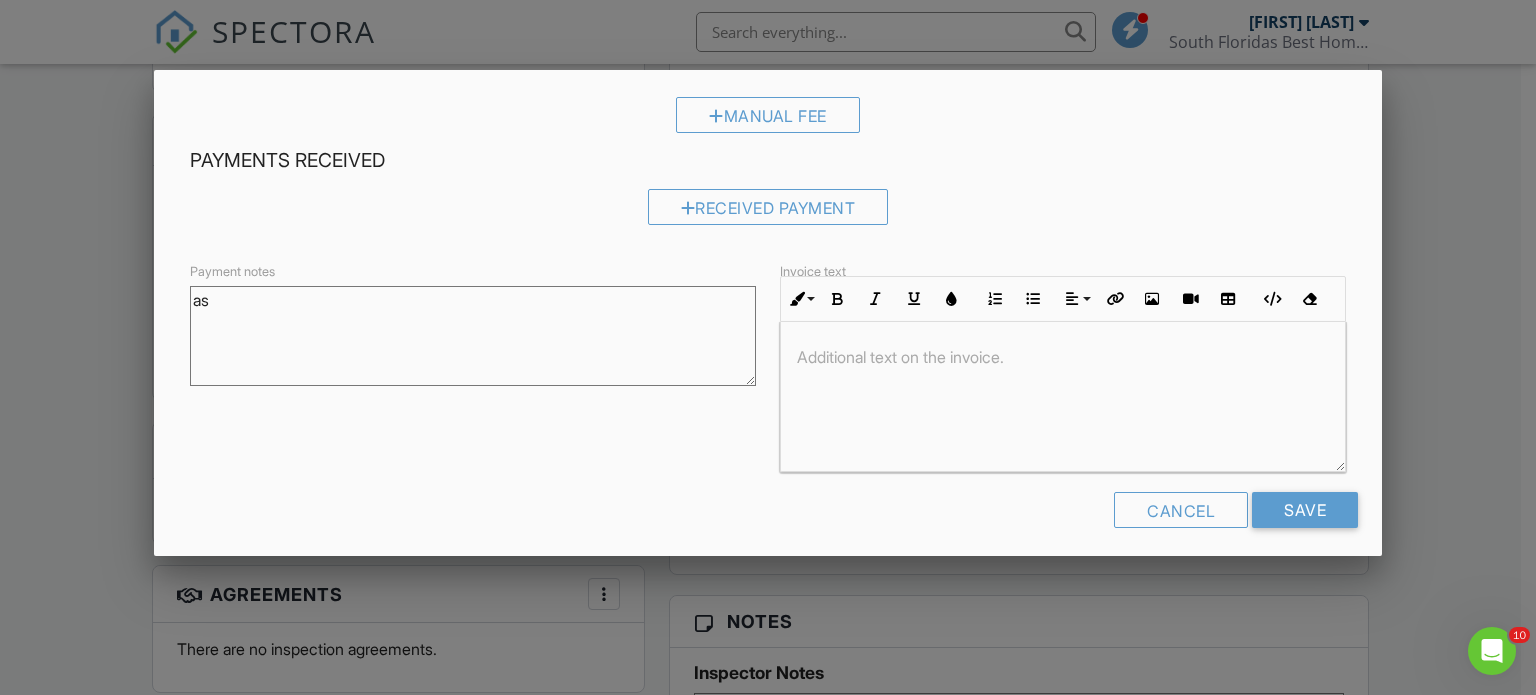 type on "a" 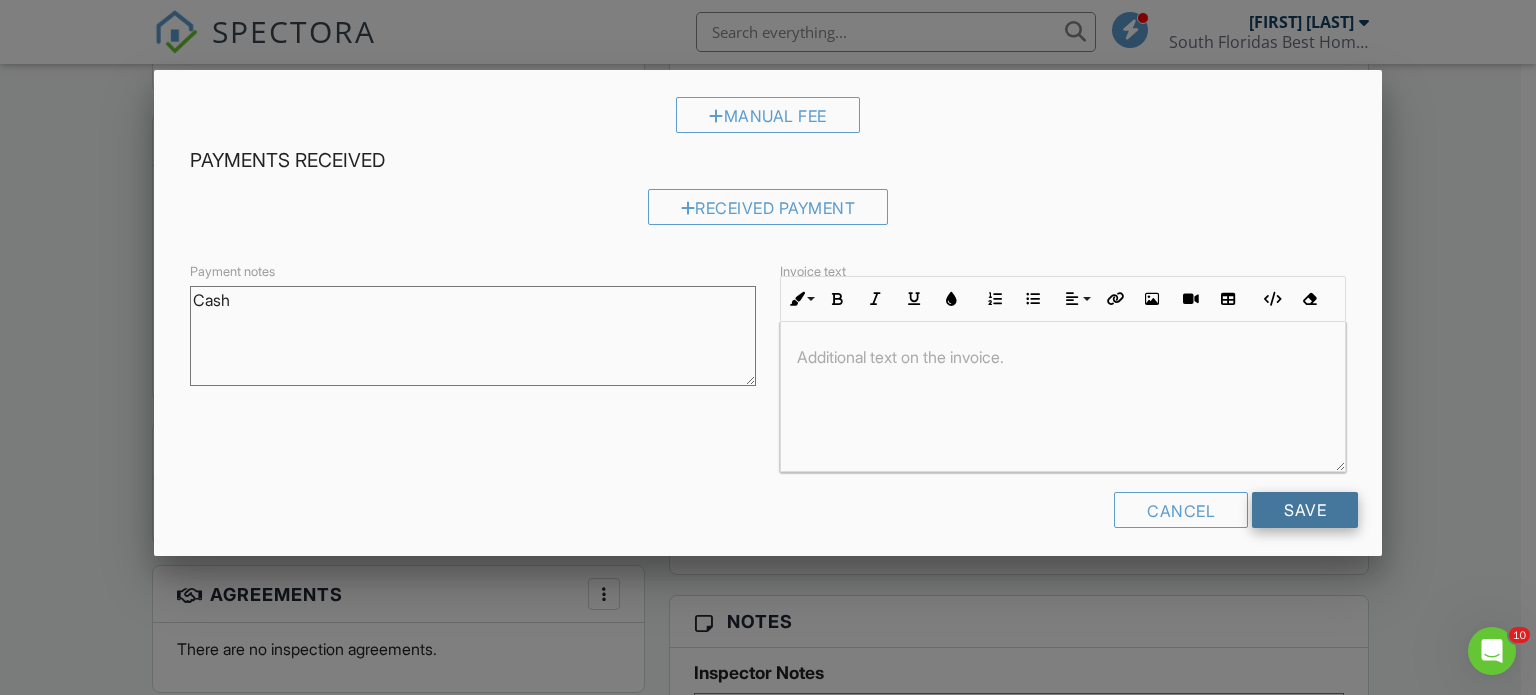 type on "Cash" 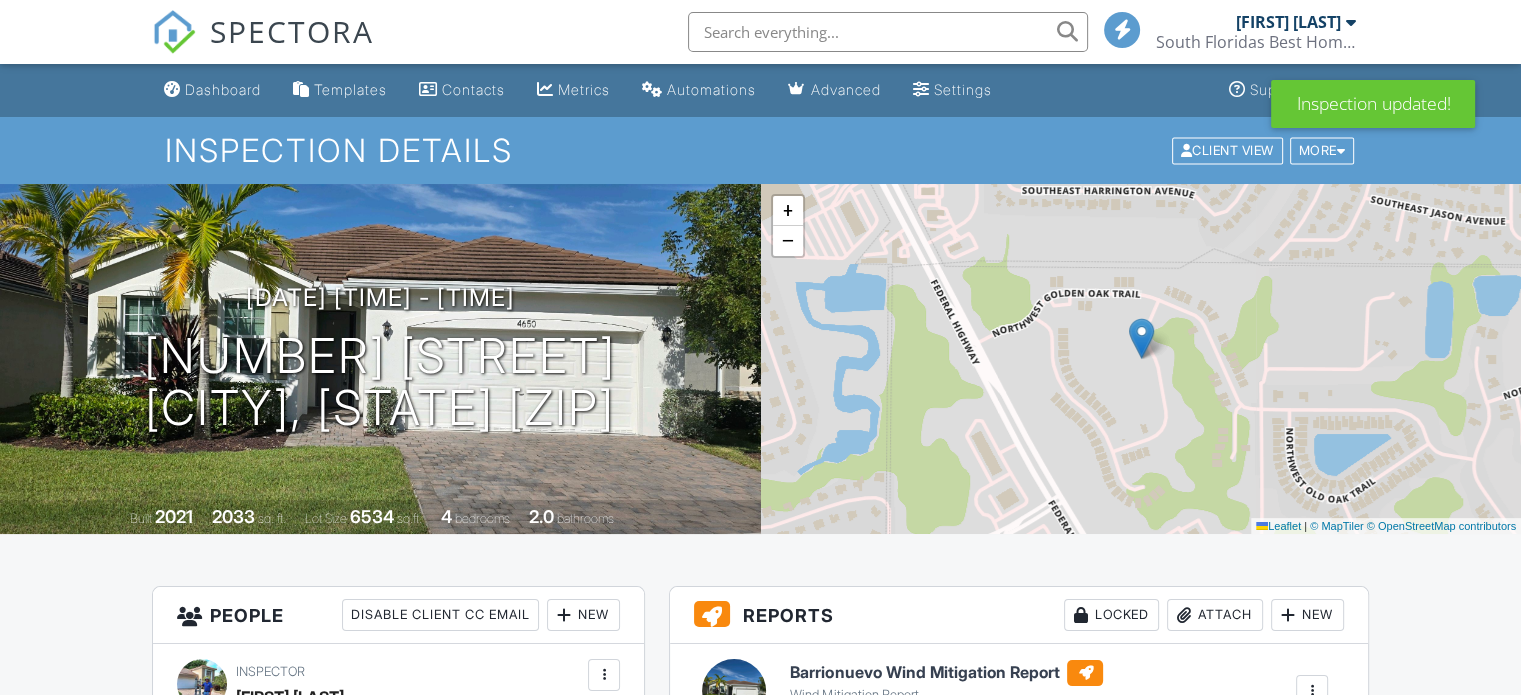 scroll, scrollTop: 518, scrollLeft: 0, axis: vertical 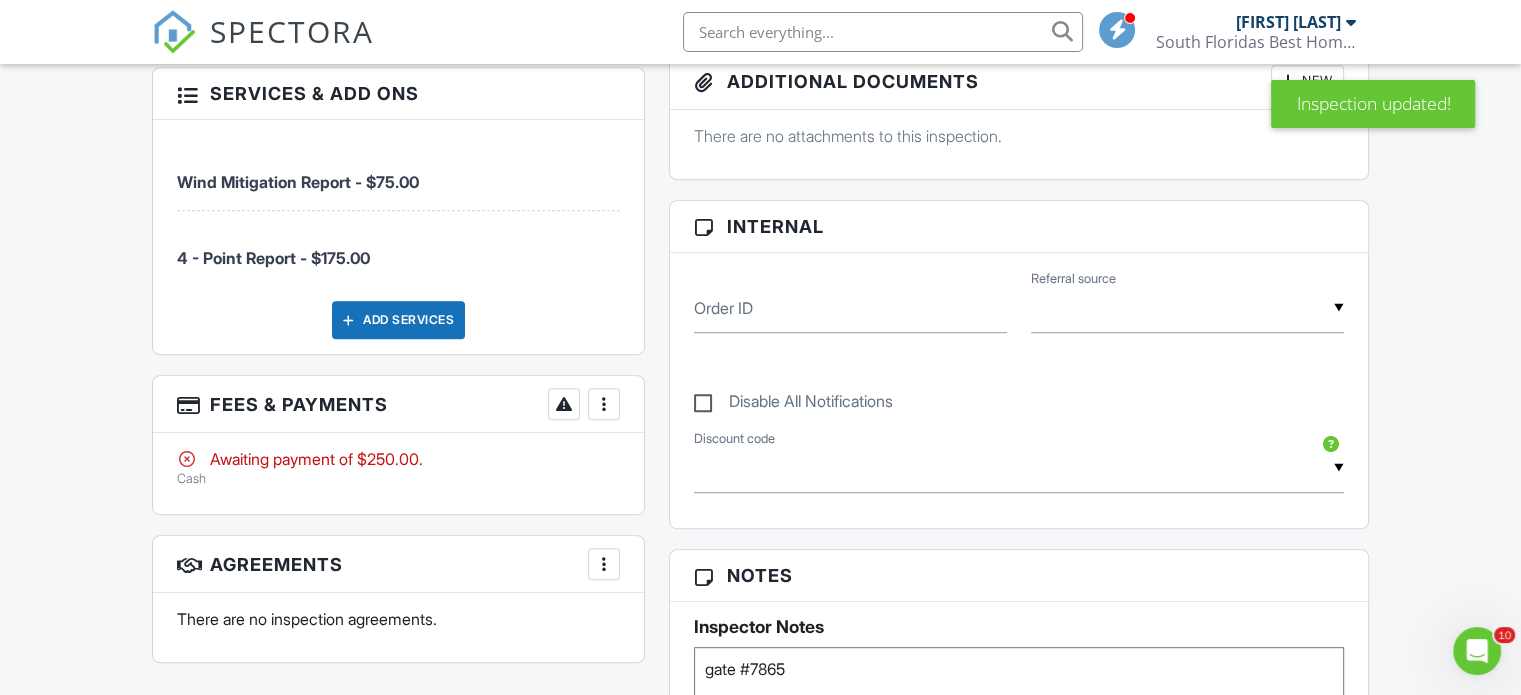 click at bounding box center (604, 404) 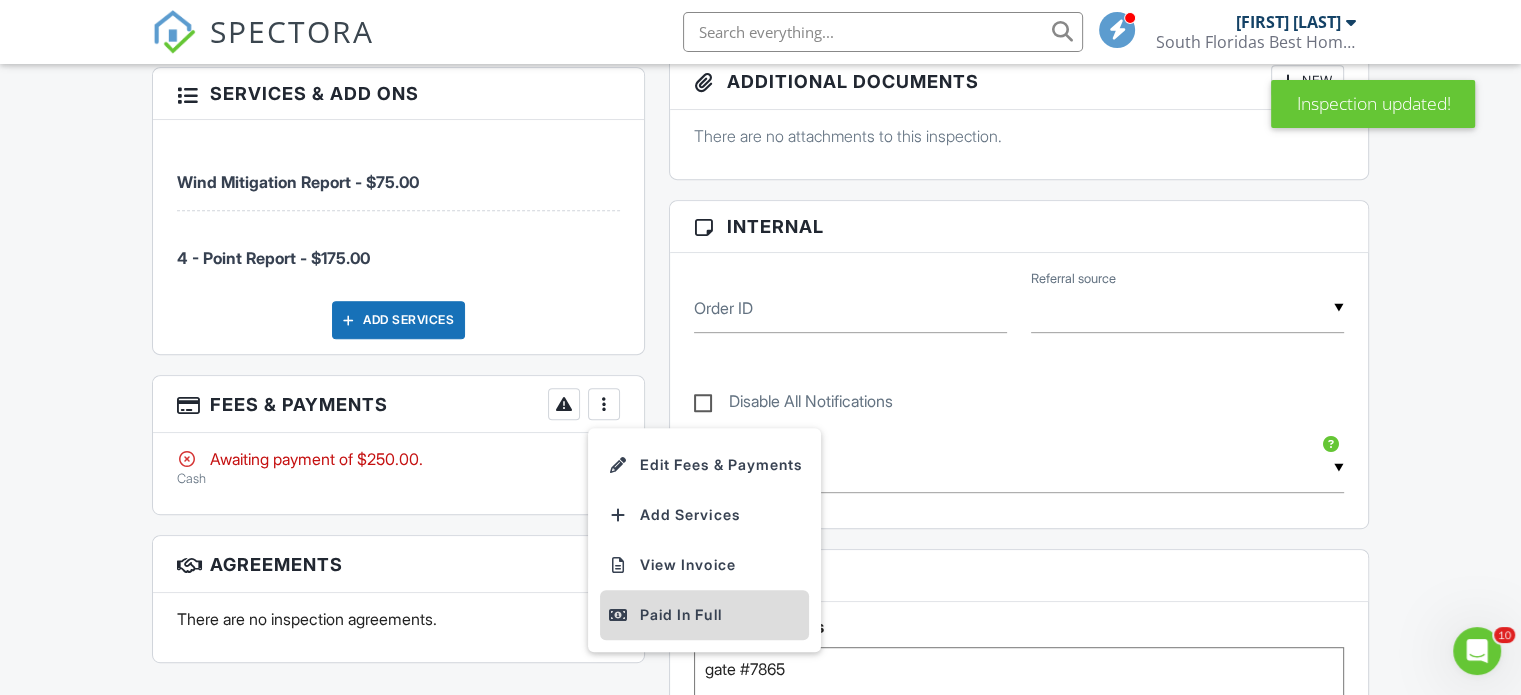 click on "Paid In Full" at bounding box center [704, 615] 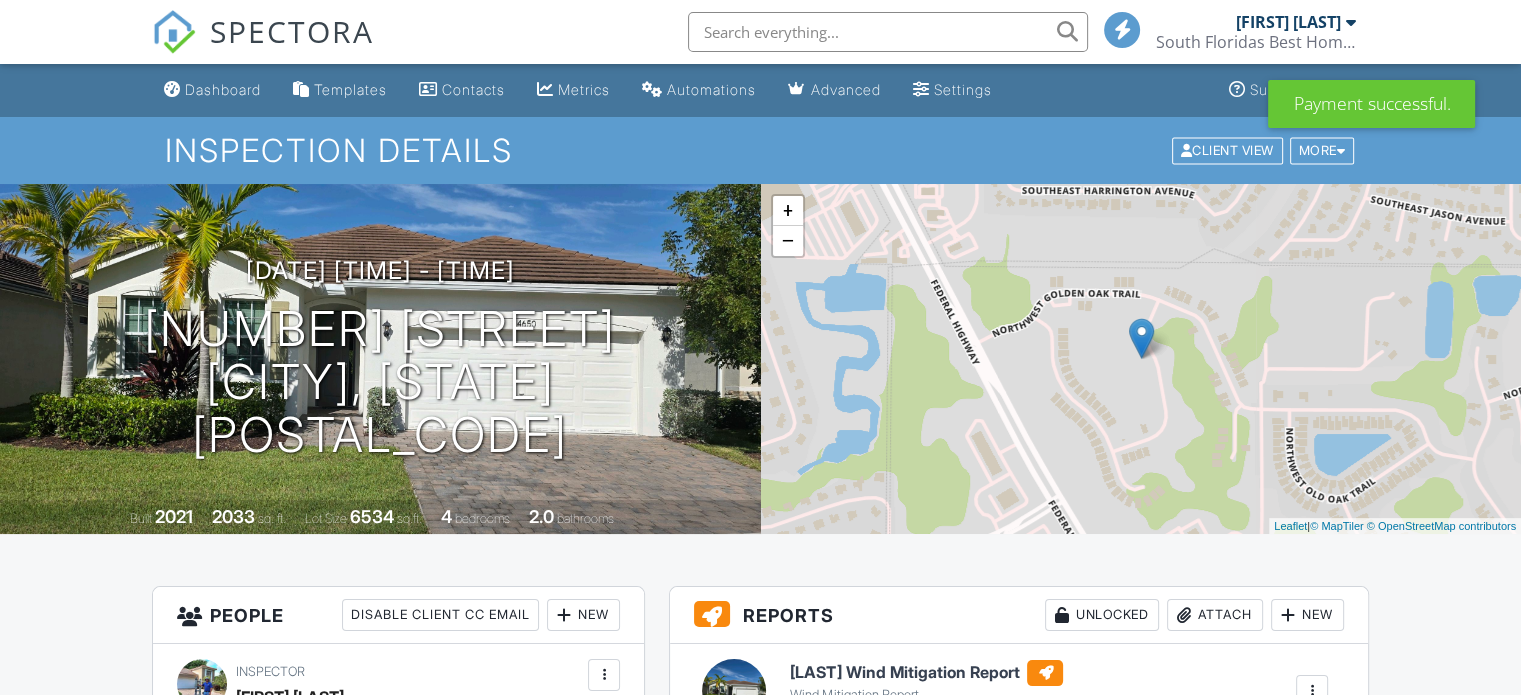 scroll, scrollTop: 0, scrollLeft: 0, axis: both 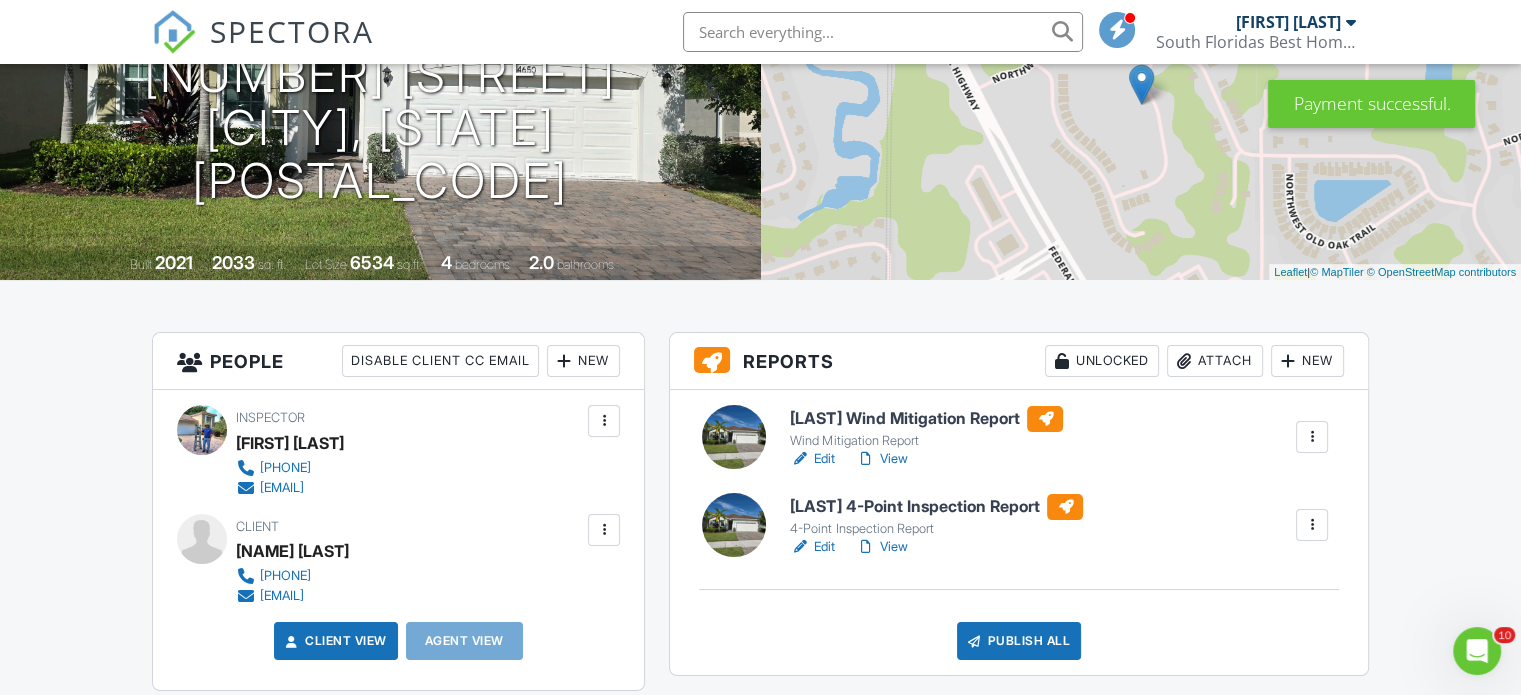 click on "[LAST] Wind Mitigation Report" at bounding box center [926, 419] 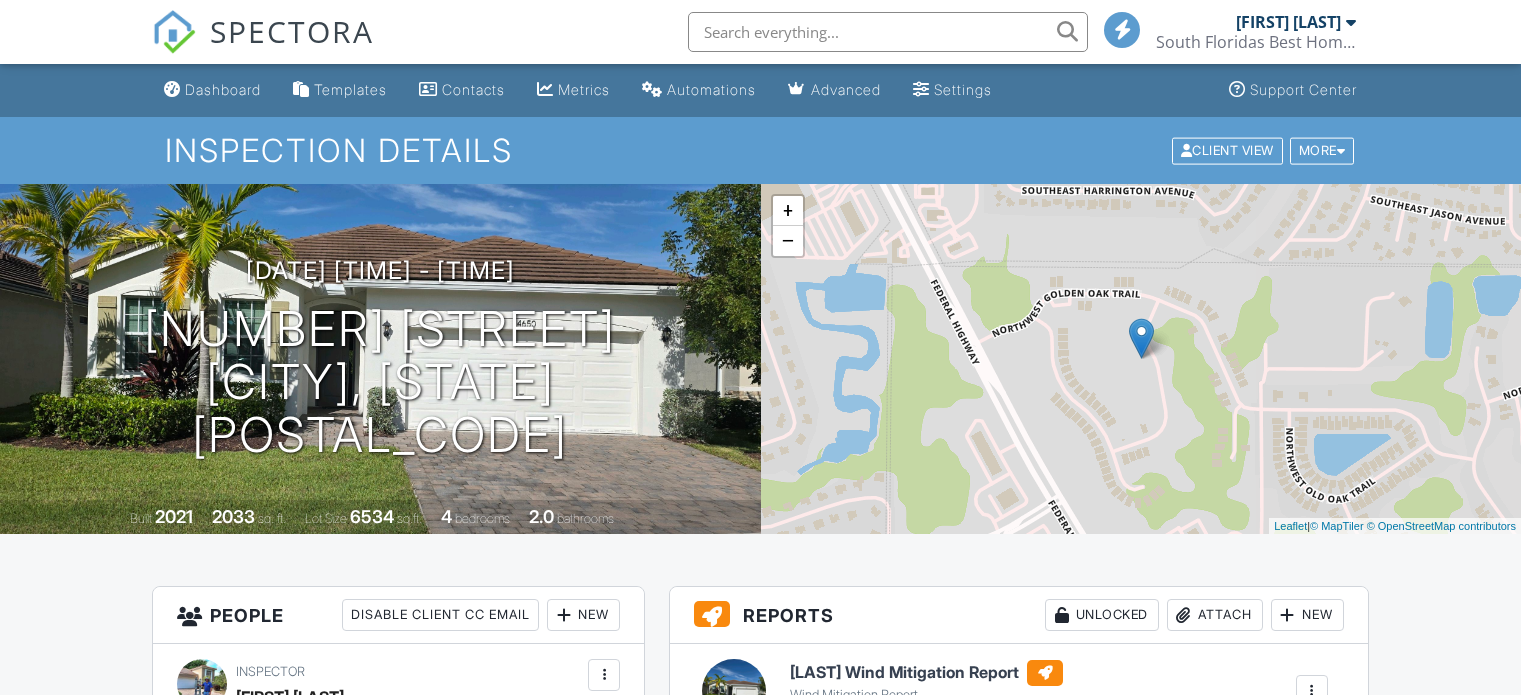 scroll, scrollTop: 426, scrollLeft: 0, axis: vertical 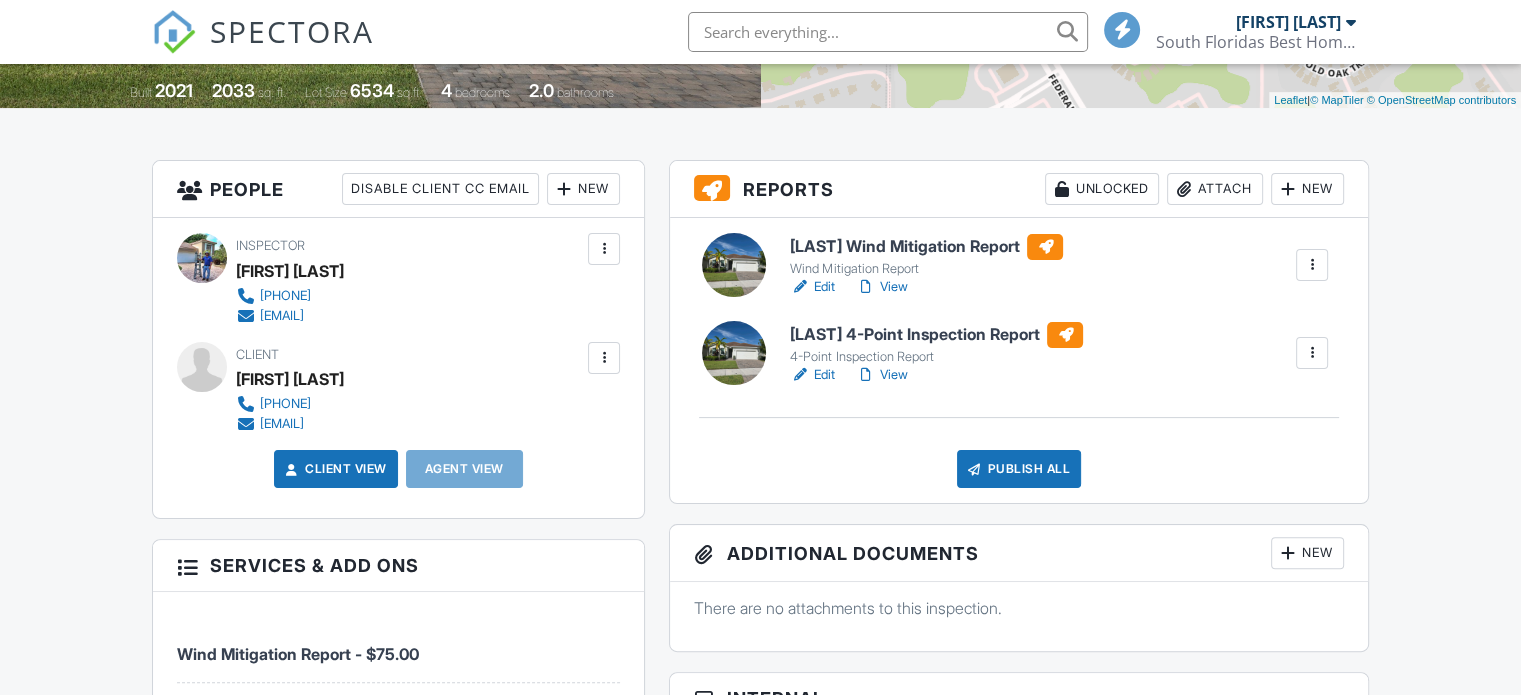 click on "[LAST] 4-Point Inspection Report" at bounding box center (936, 335) 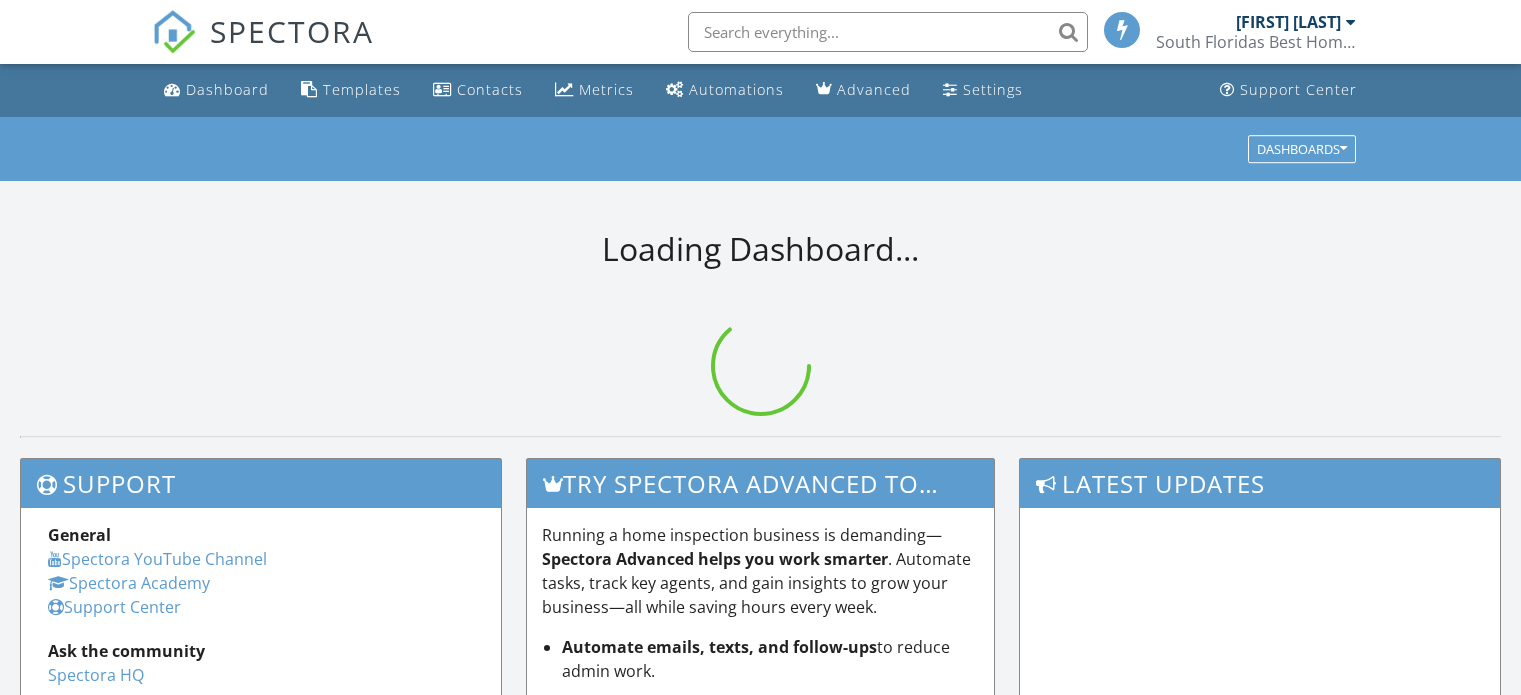 scroll, scrollTop: 0, scrollLeft: 0, axis: both 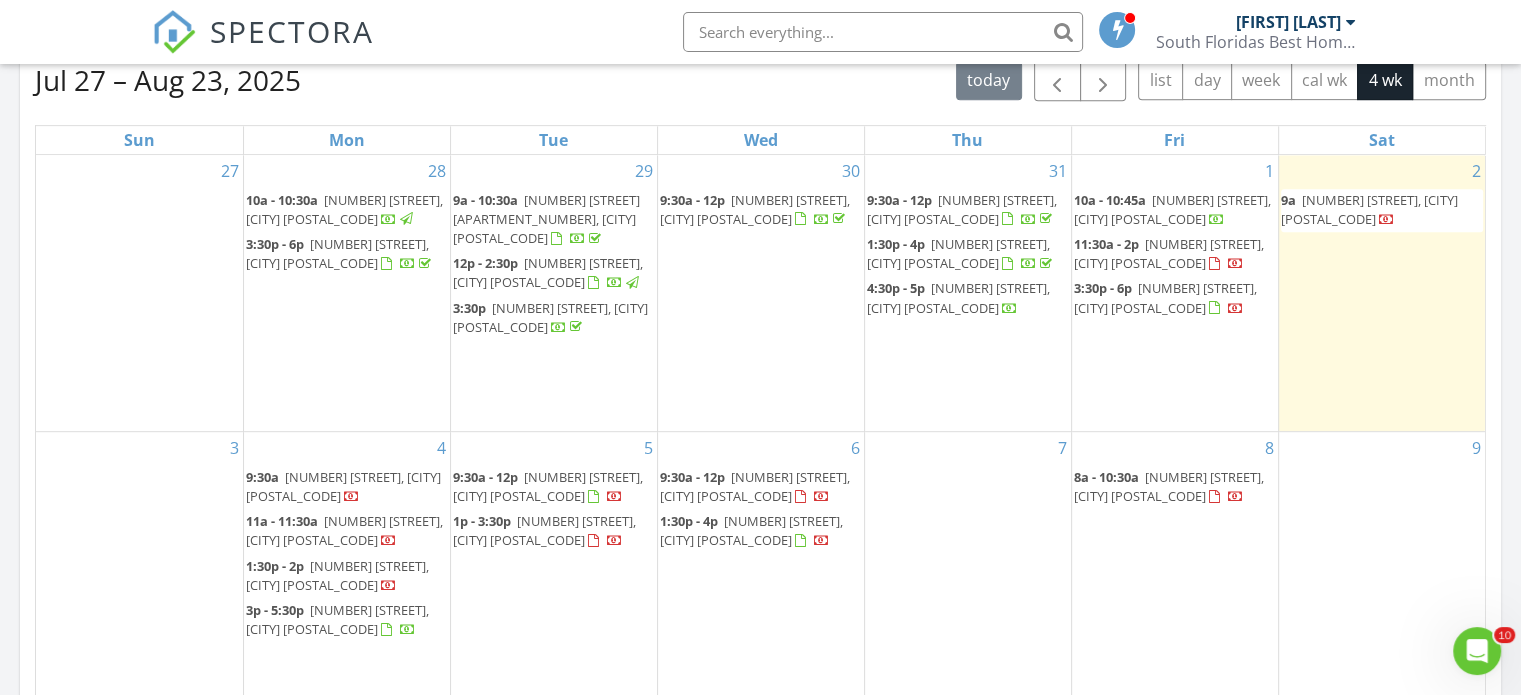 click on "[NUMBER] [STREET], [CITY] [POSTAL_CODE]" at bounding box center (1172, 209) 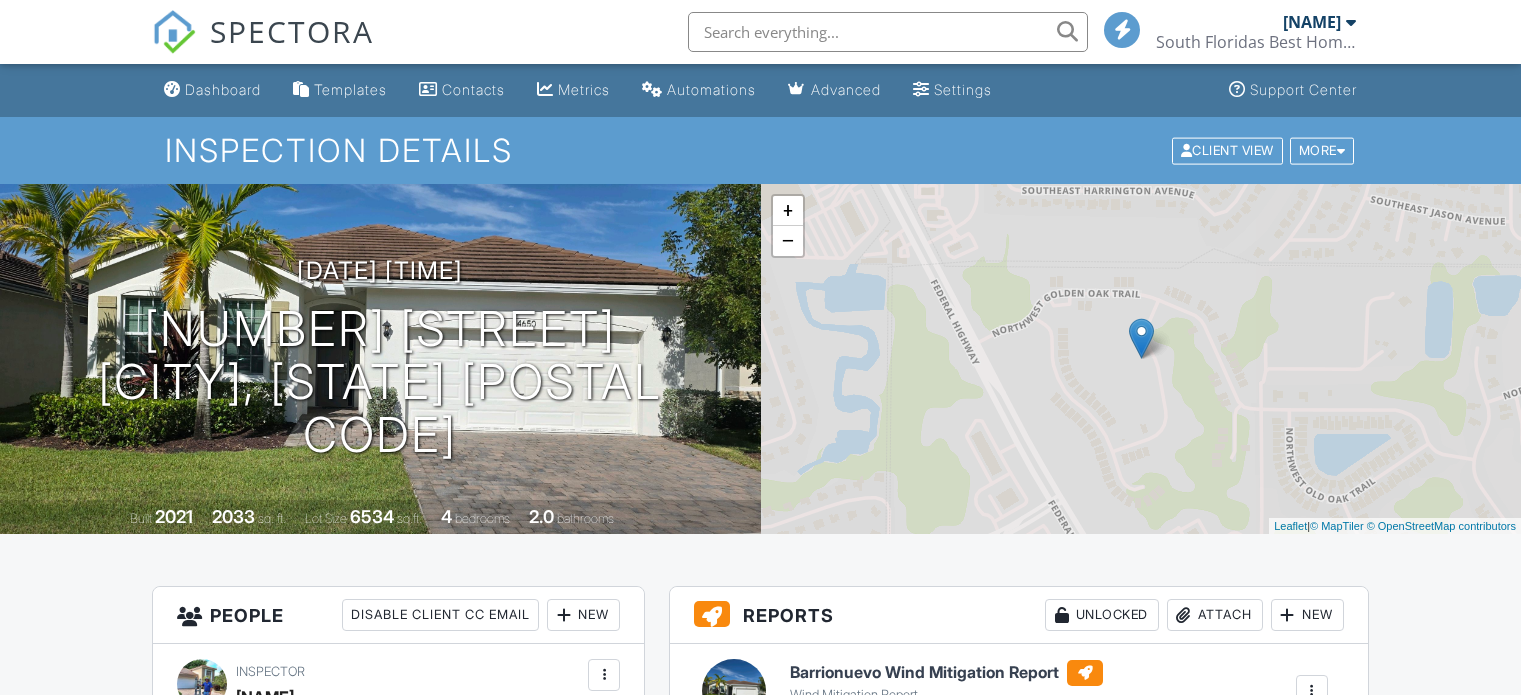 scroll, scrollTop: 0, scrollLeft: 0, axis: both 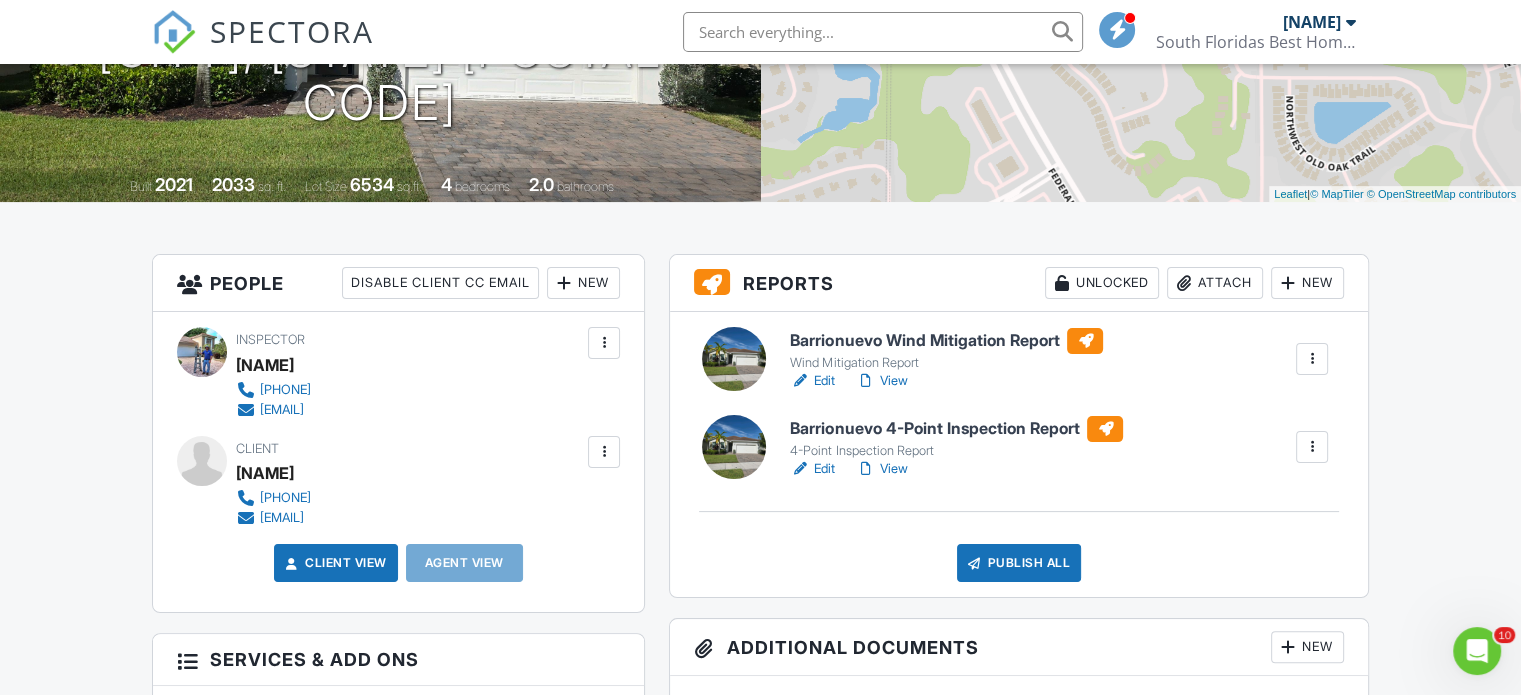 click on "View" at bounding box center [881, 381] 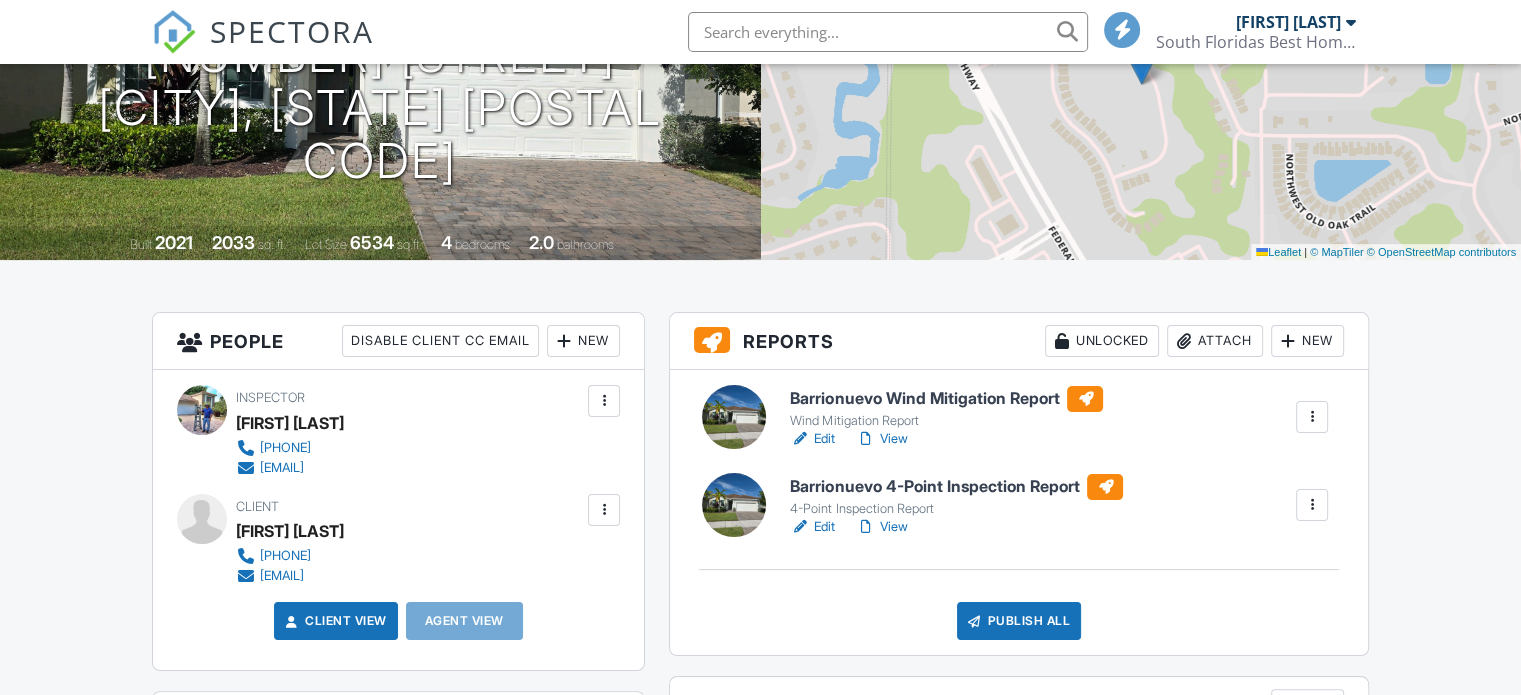 scroll, scrollTop: 274, scrollLeft: 0, axis: vertical 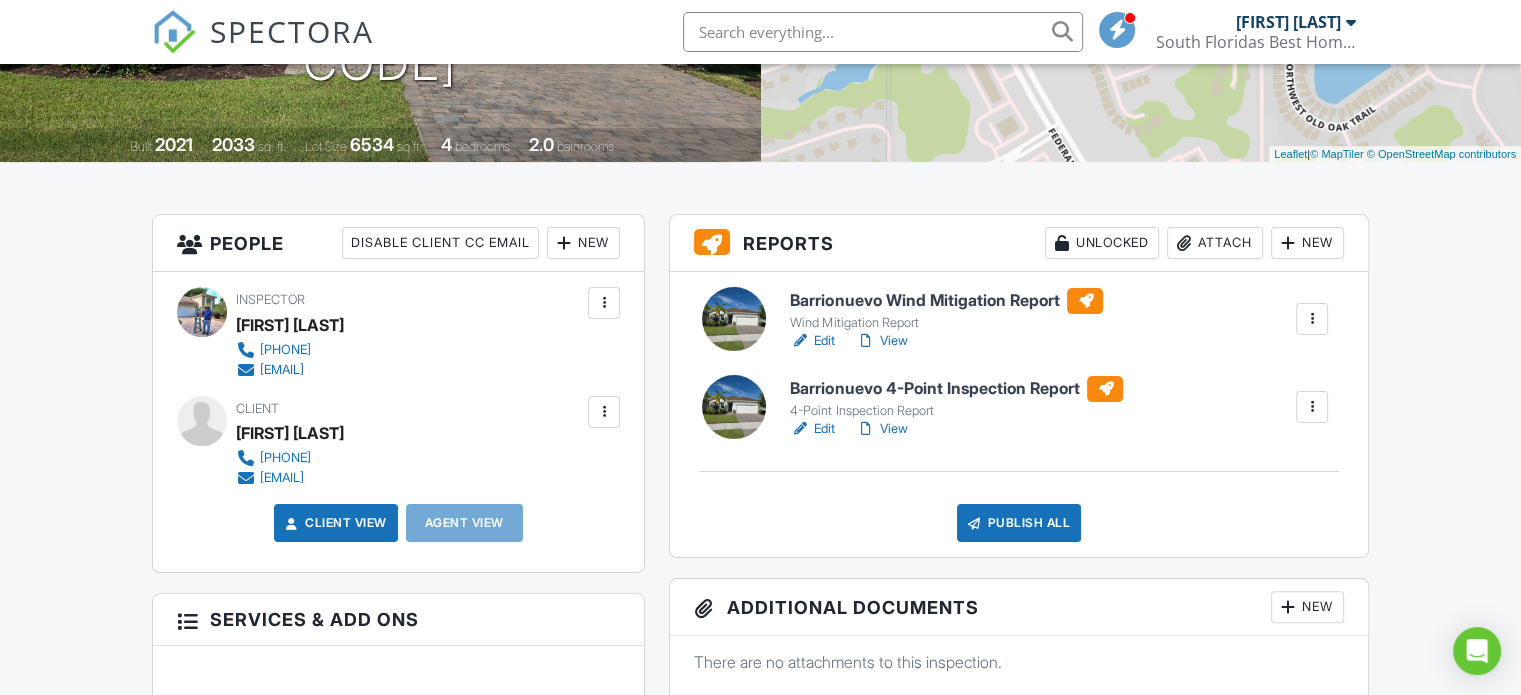 click on "Barrionuevo 4-Point Inspection Report" at bounding box center [956, 389] 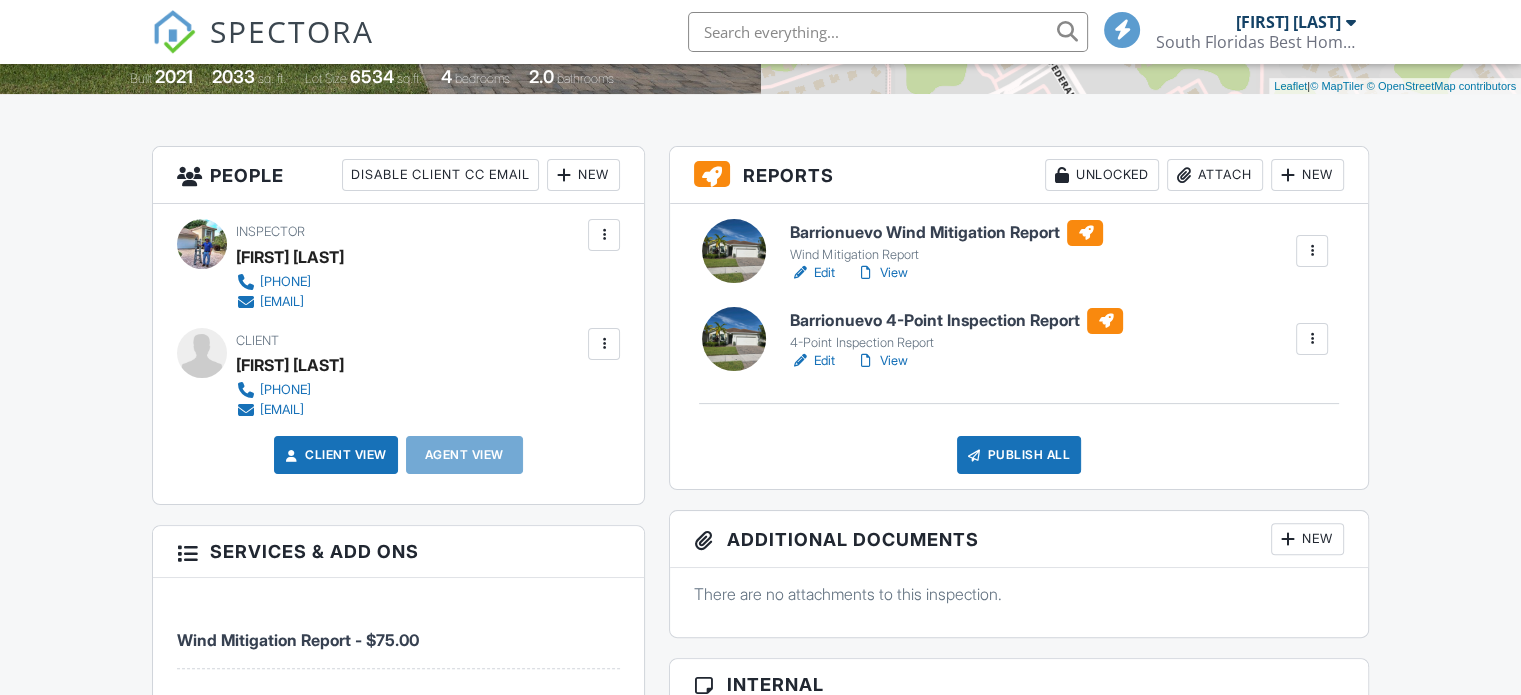 scroll, scrollTop: 910, scrollLeft: 0, axis: vertical 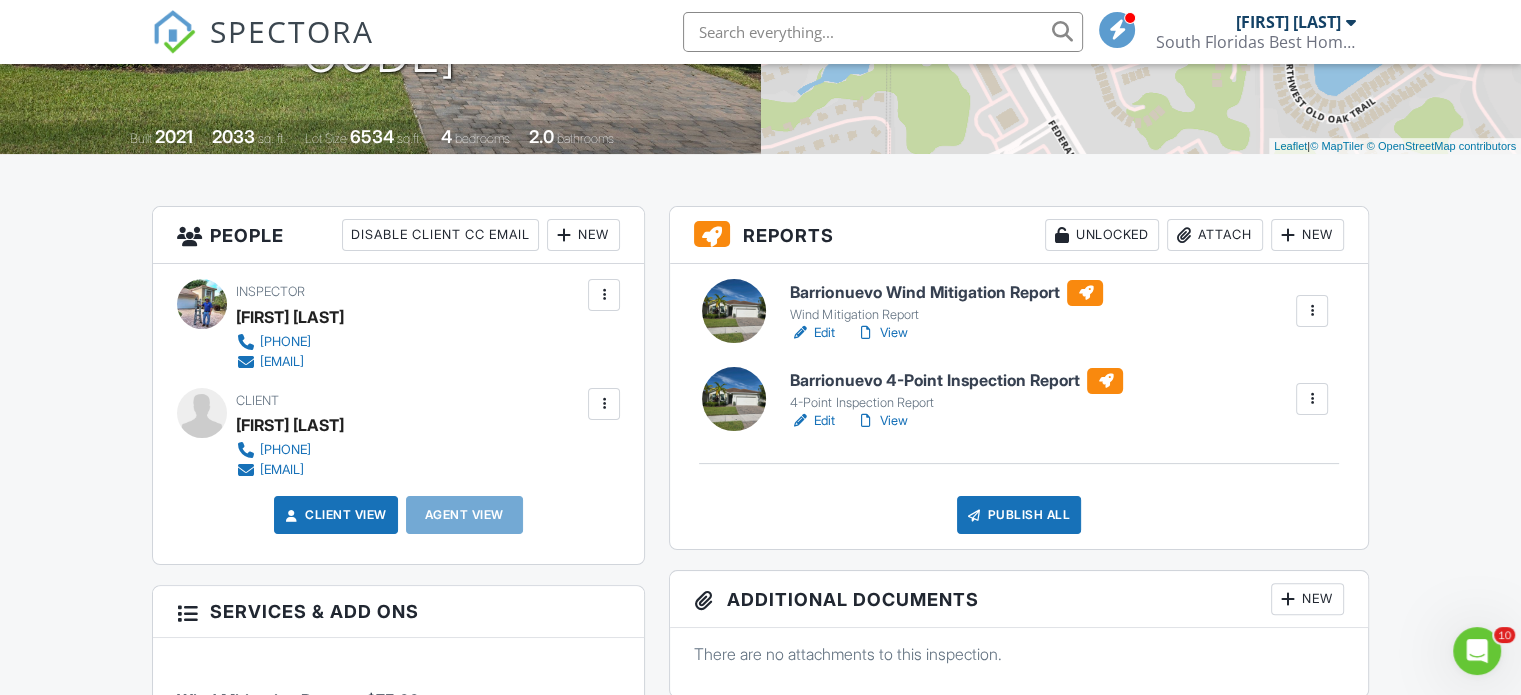 click on "Publish All" at bounding box center [1019, 515] 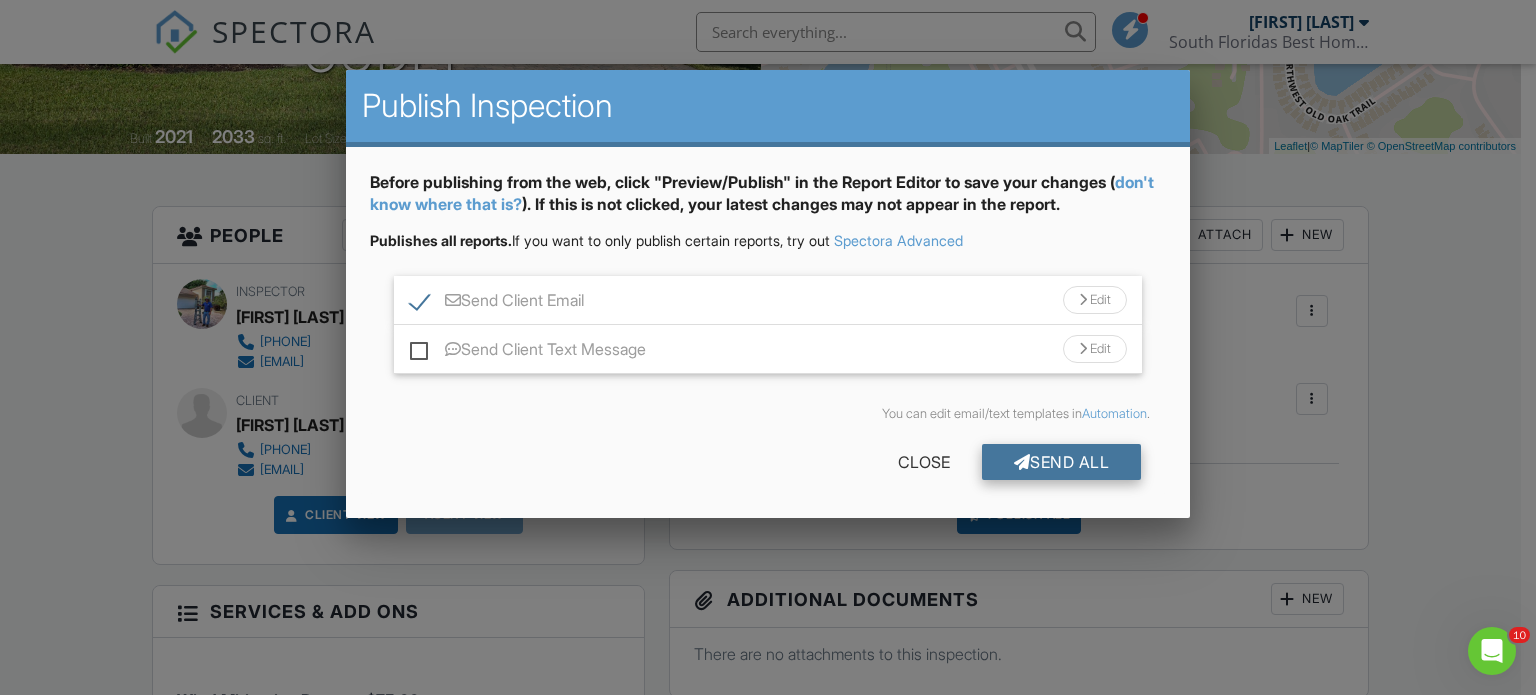 click on "Send All" at bounding box center (1062, 462) 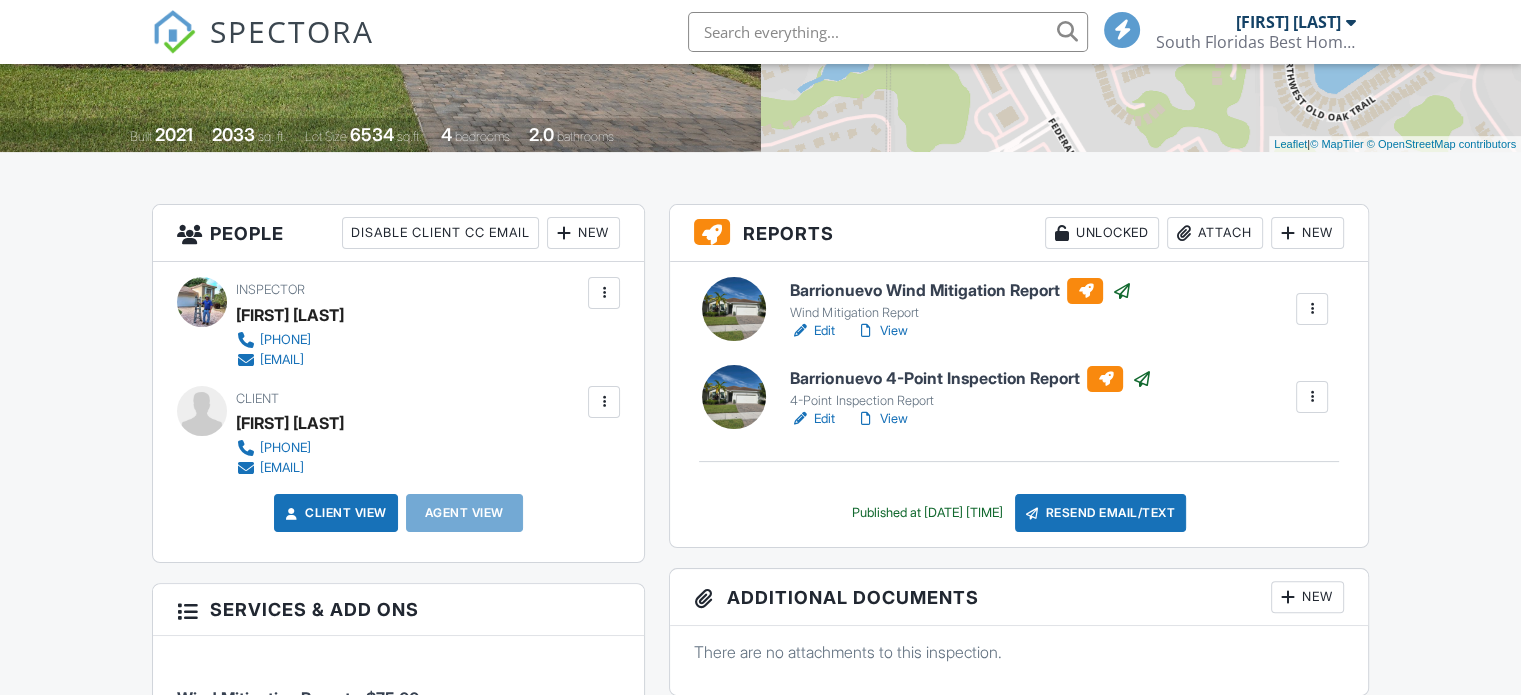 scroll, scrollTop: 0, scrollLeft: 0, axis: both 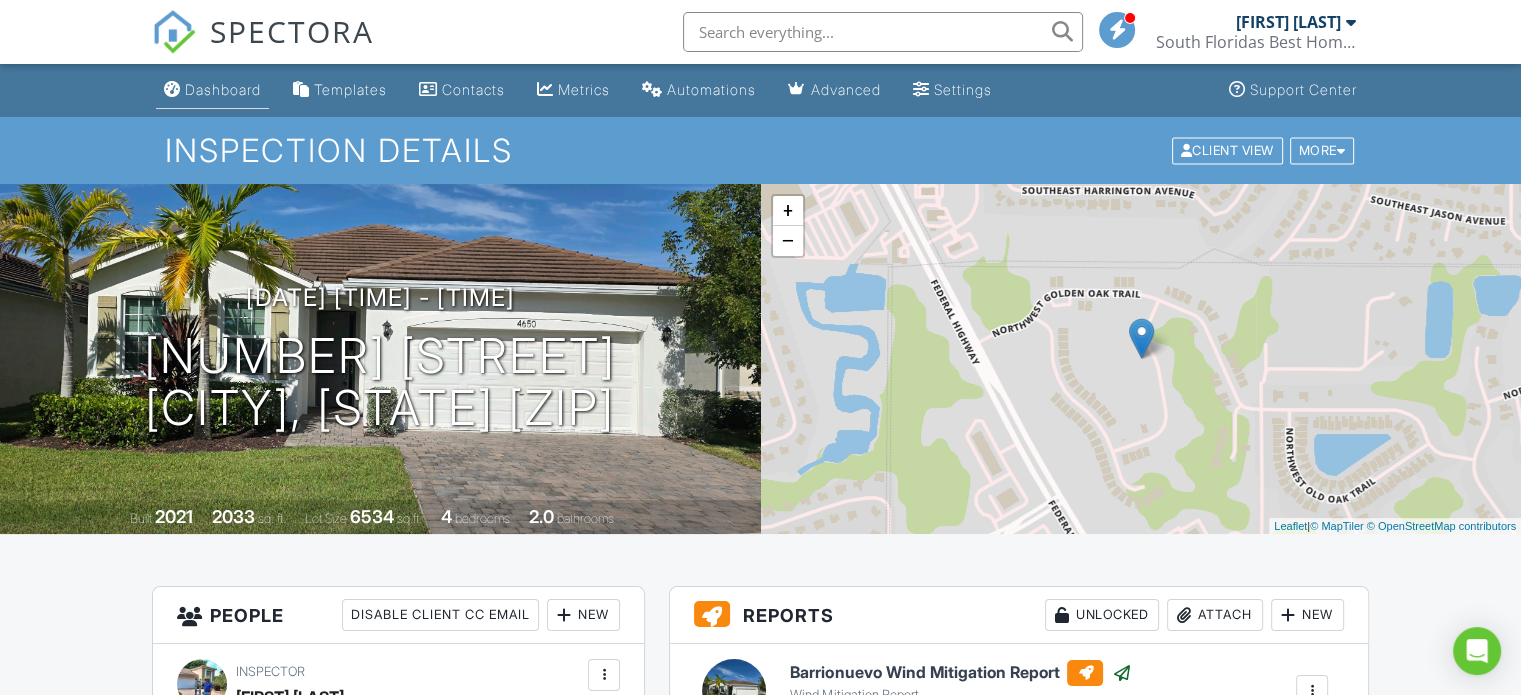 click on "Dashboard" at bounding box center [212, 90] 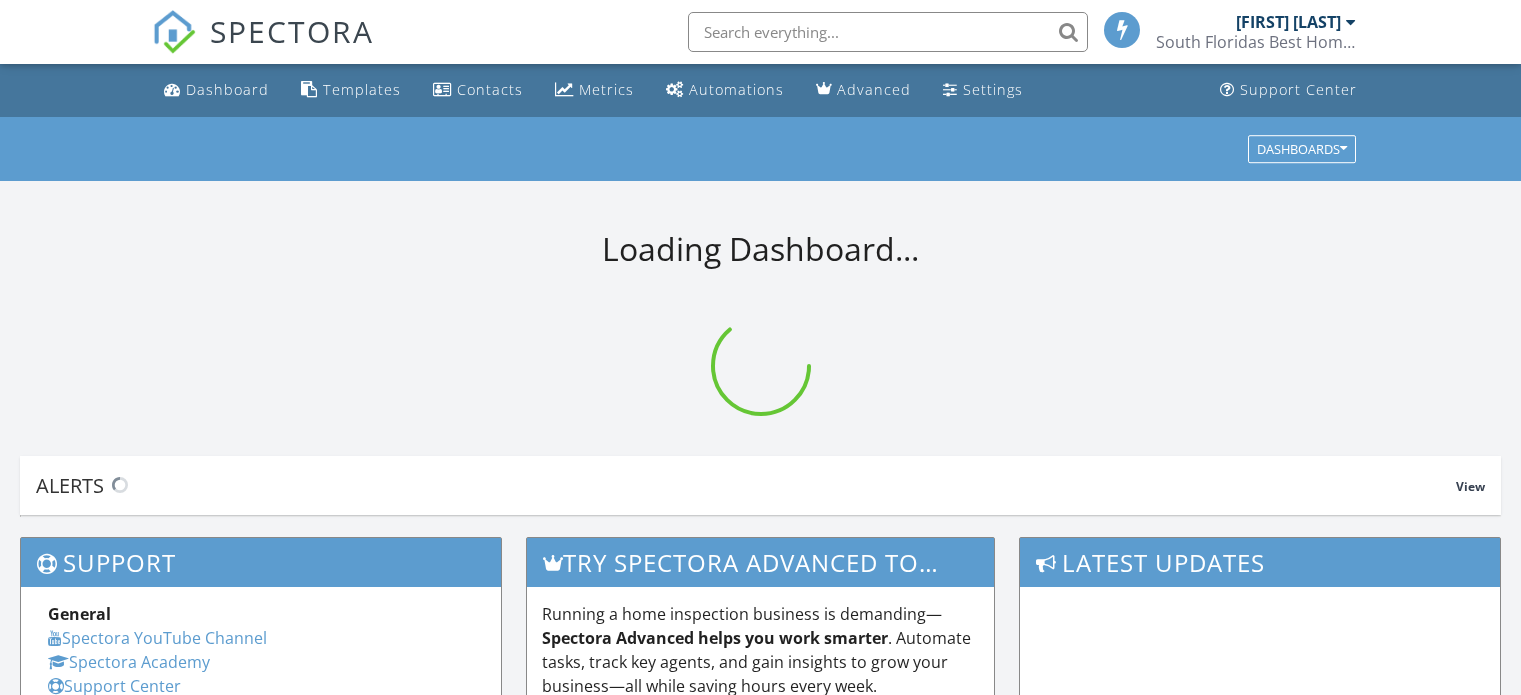 scroll, scrollTop: 0, scrollLeft: 0, axis: both 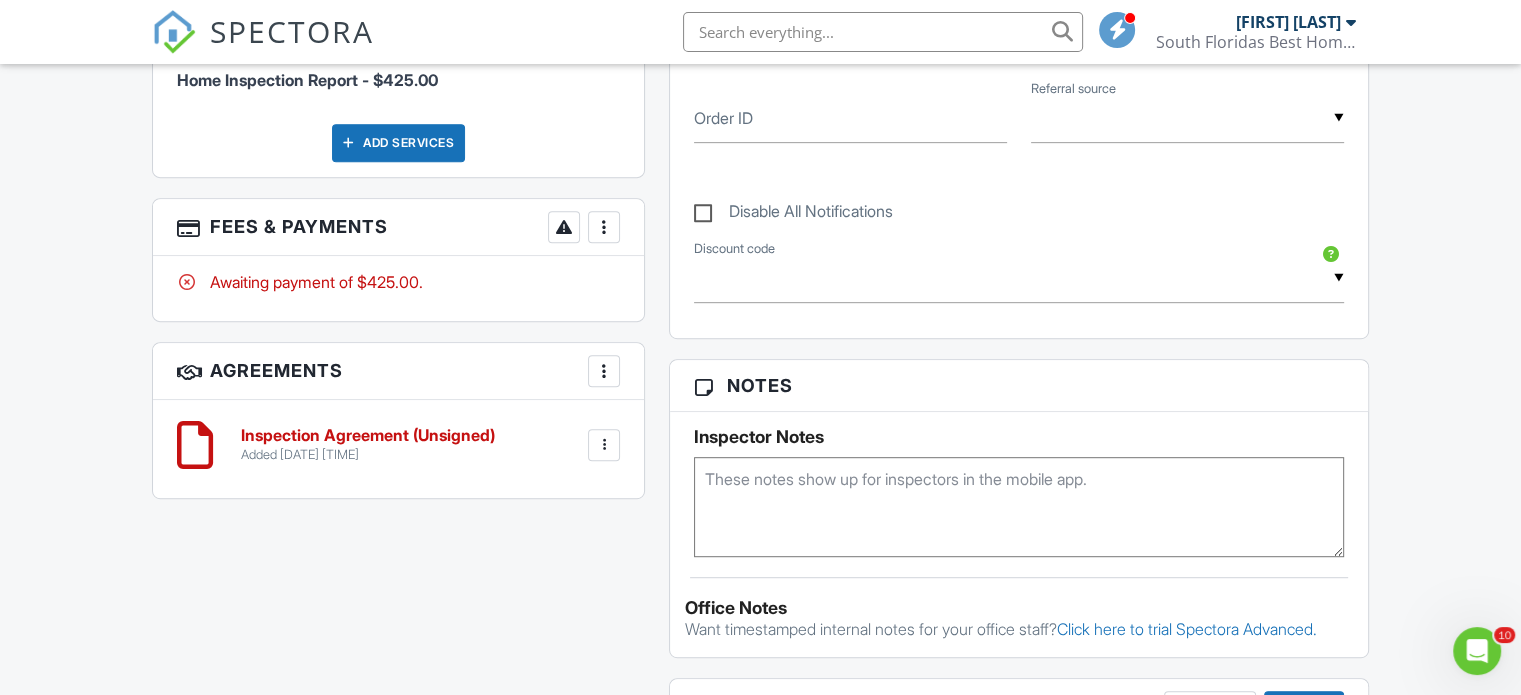 click at bounding box center (604, 227) 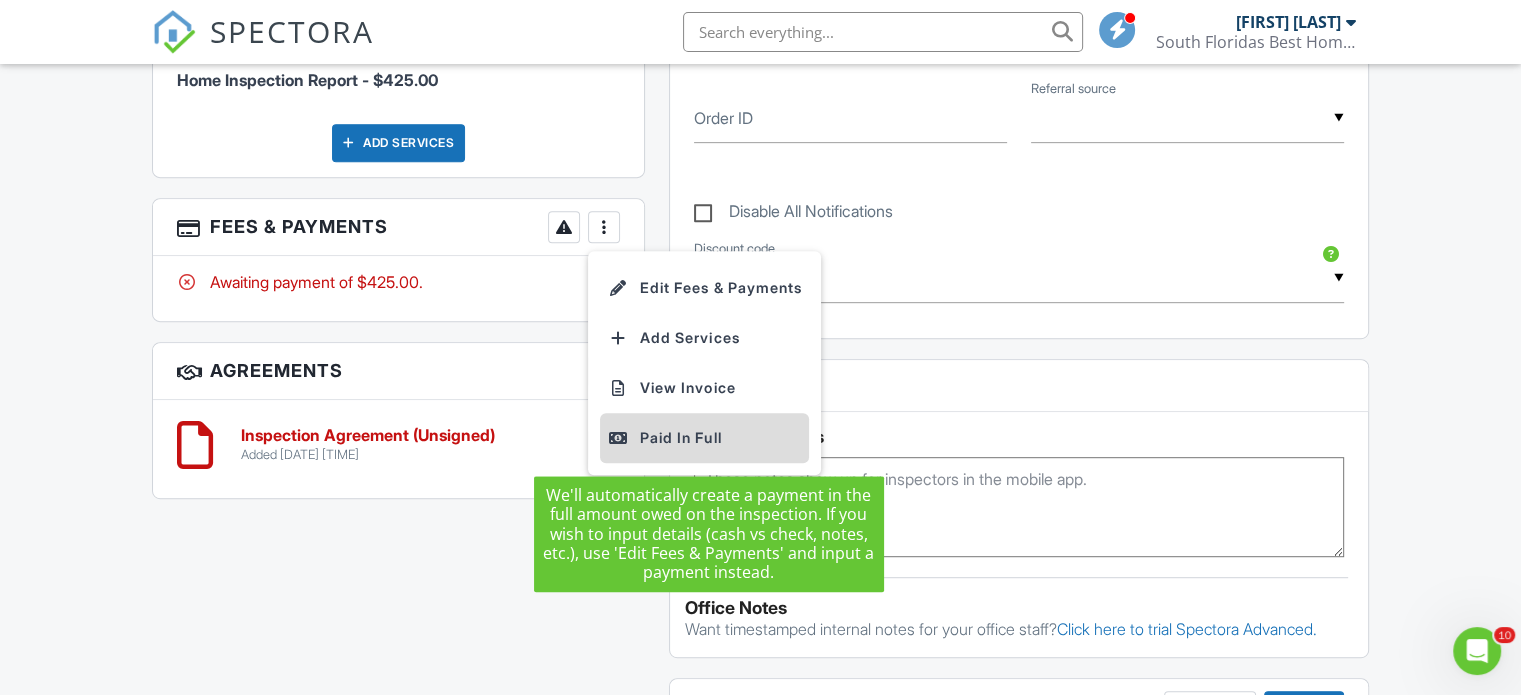 click on "Paid In Full" at bounding box center (704, 438) 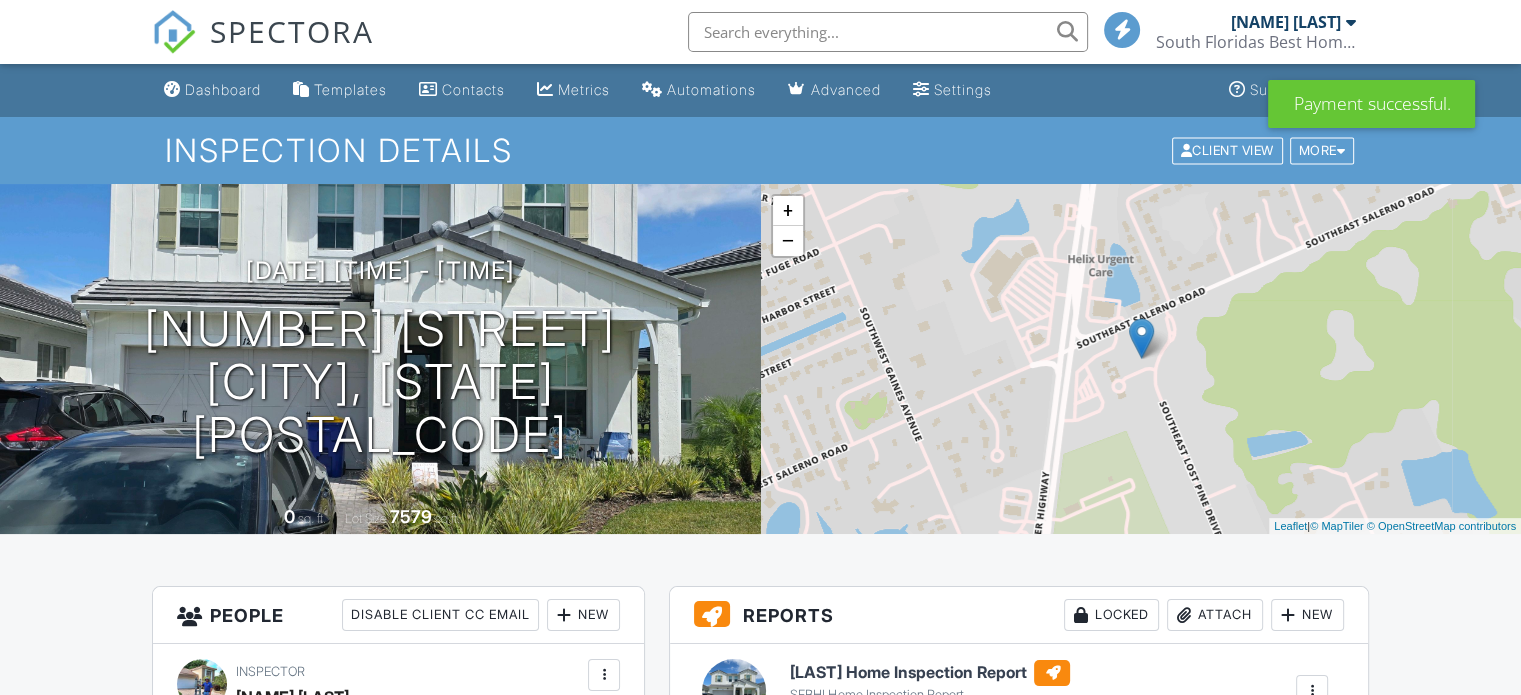 scroll, scrollTop: 296, scrollLeft: 0, axis: vertical 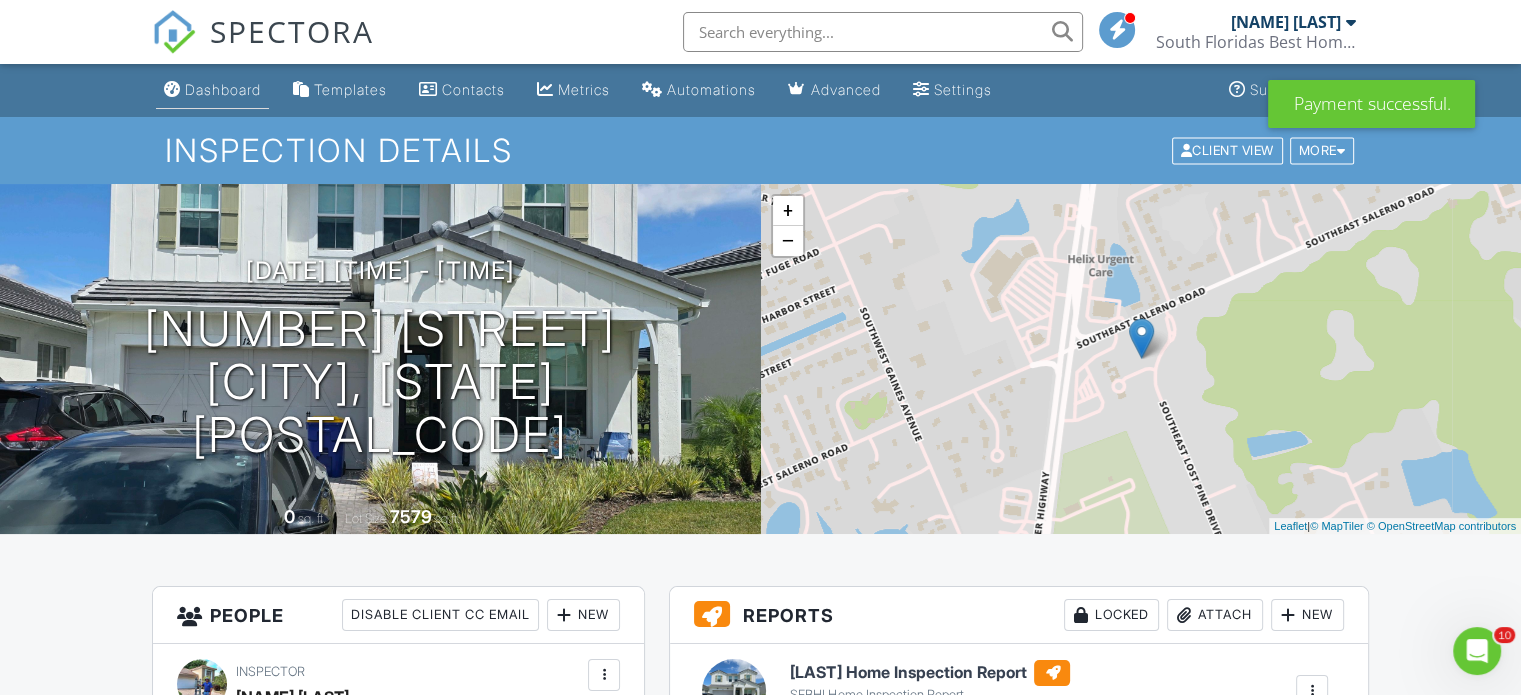 click on "Dashboard" at bounding box center (223, 89) 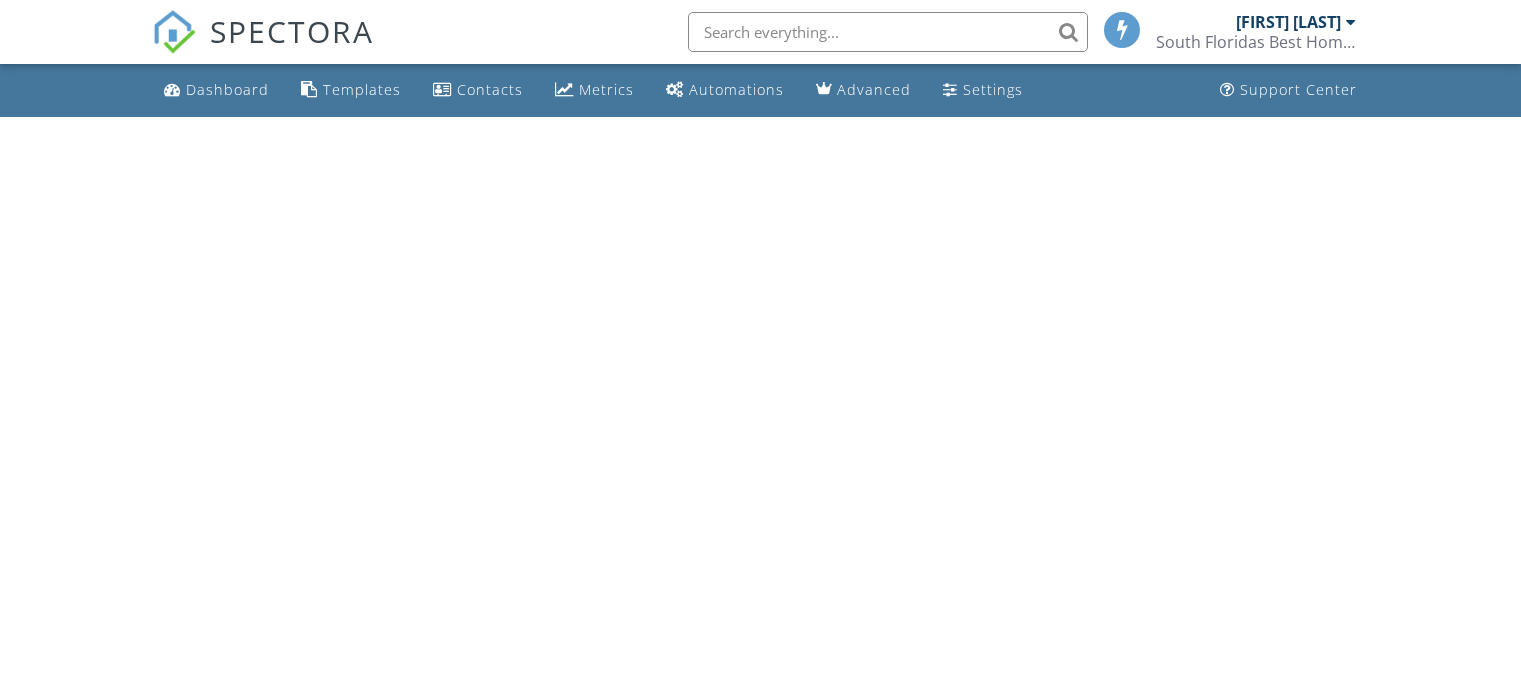 scroll, scrollTop: 0, scrollLeft: 0, axis: both 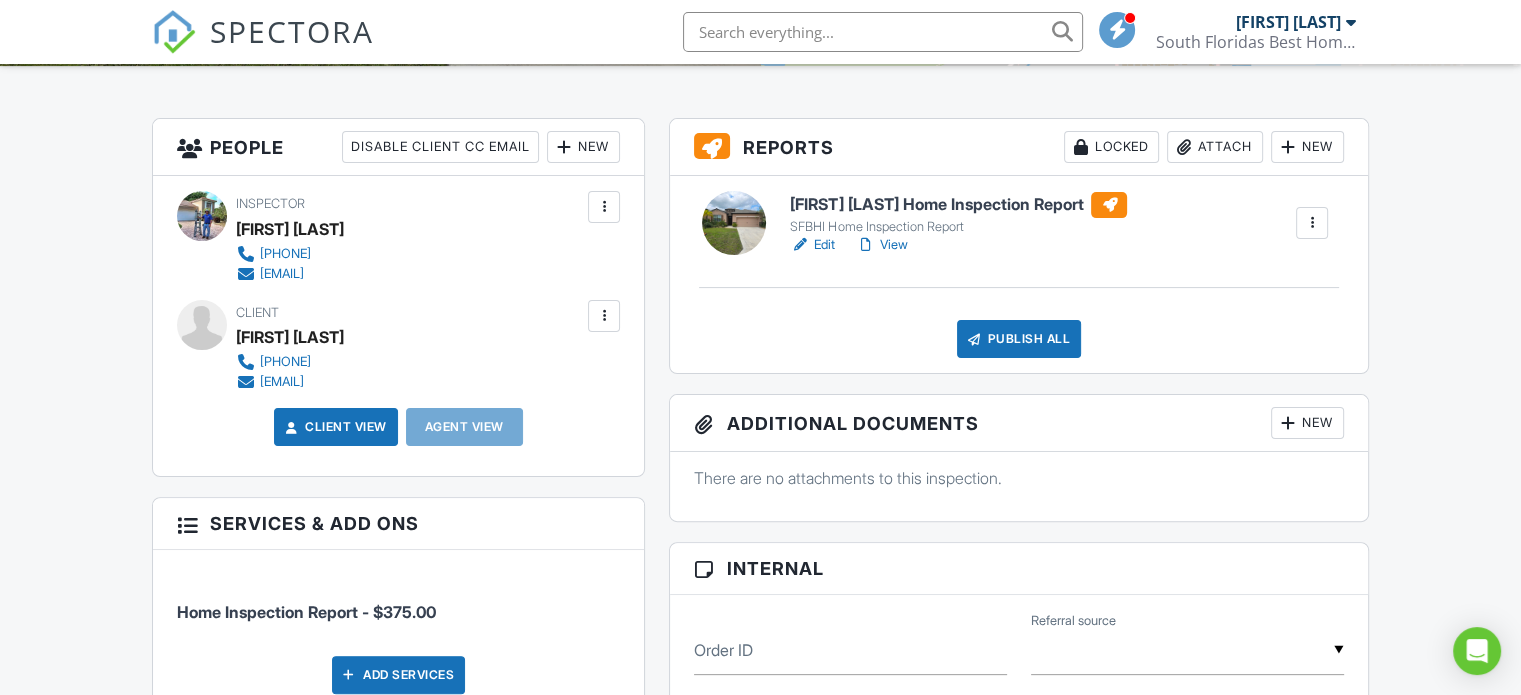 click at bounding box center (1288, 423) 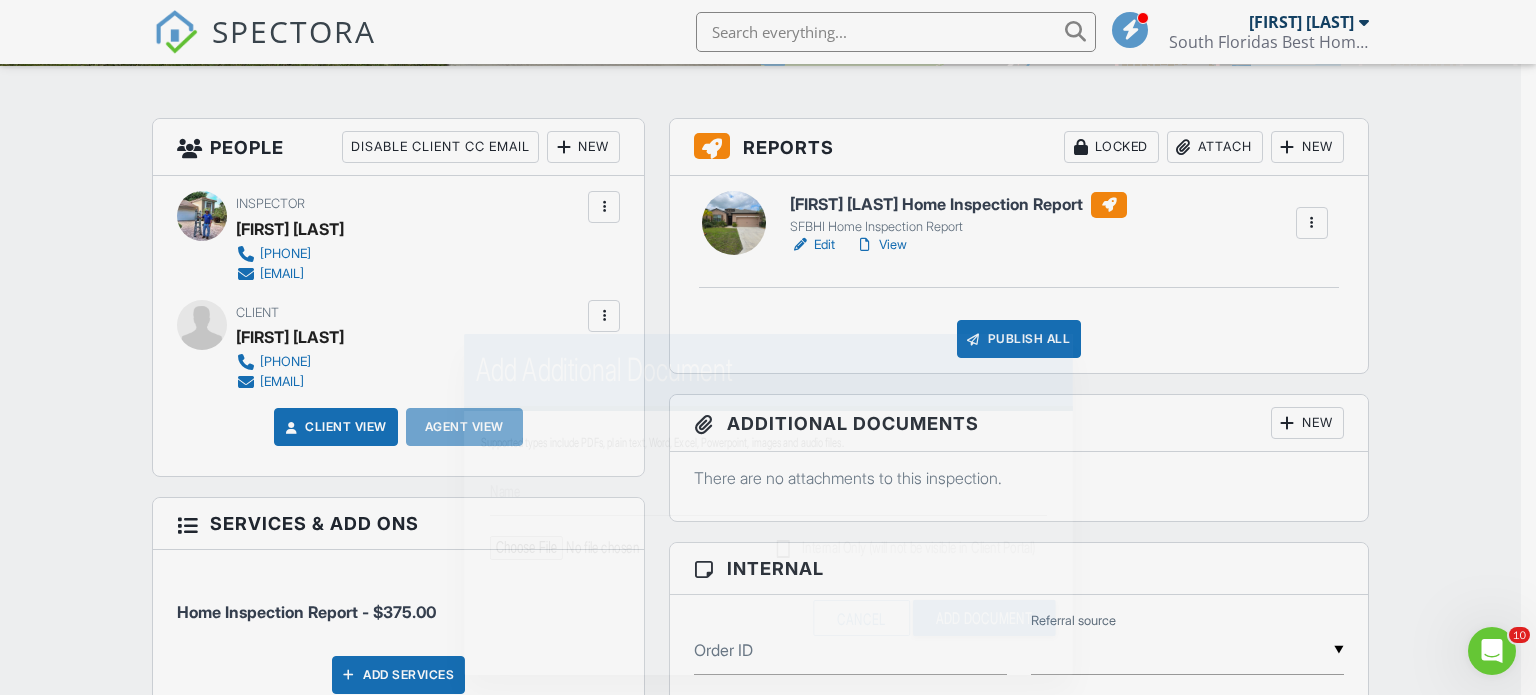 scroll, scrollTop: 0, scrollLeft: 0, axis: both 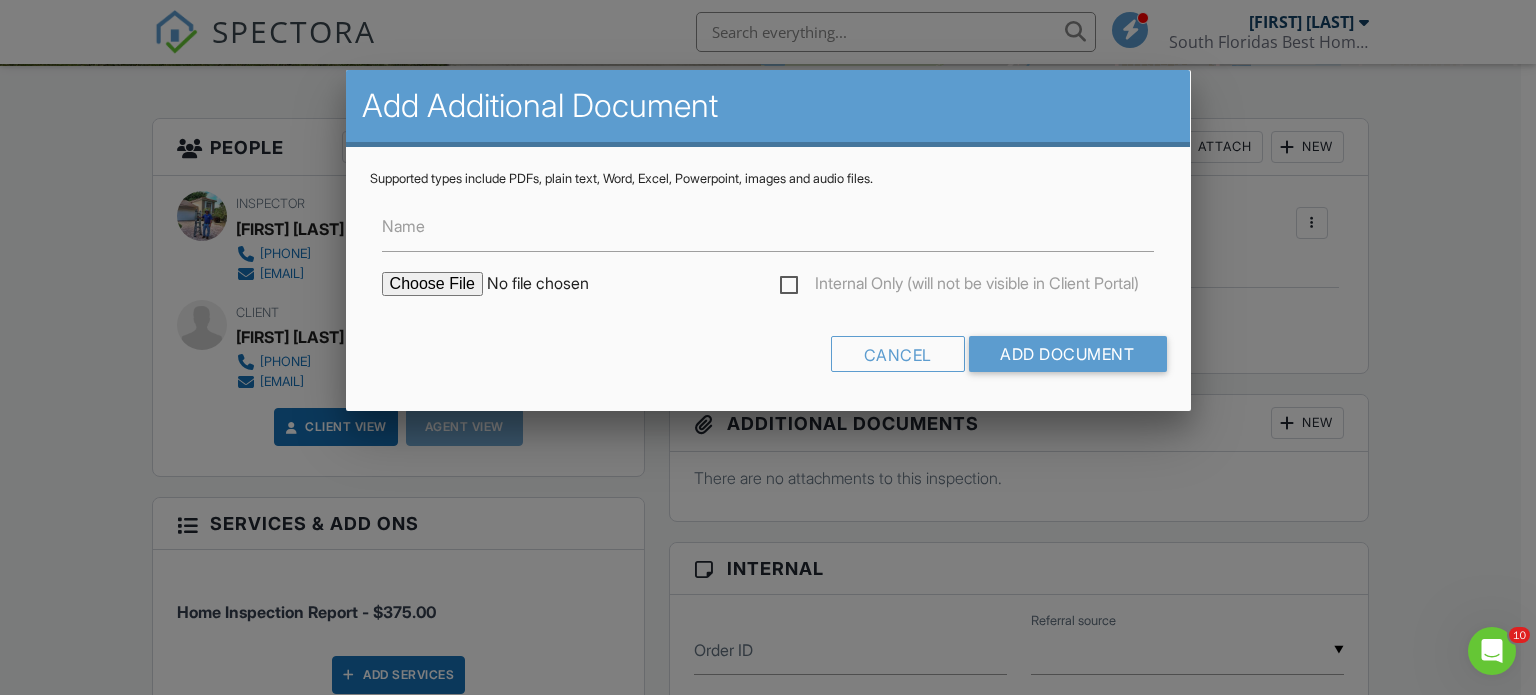 click at bounding box center [552, 284] 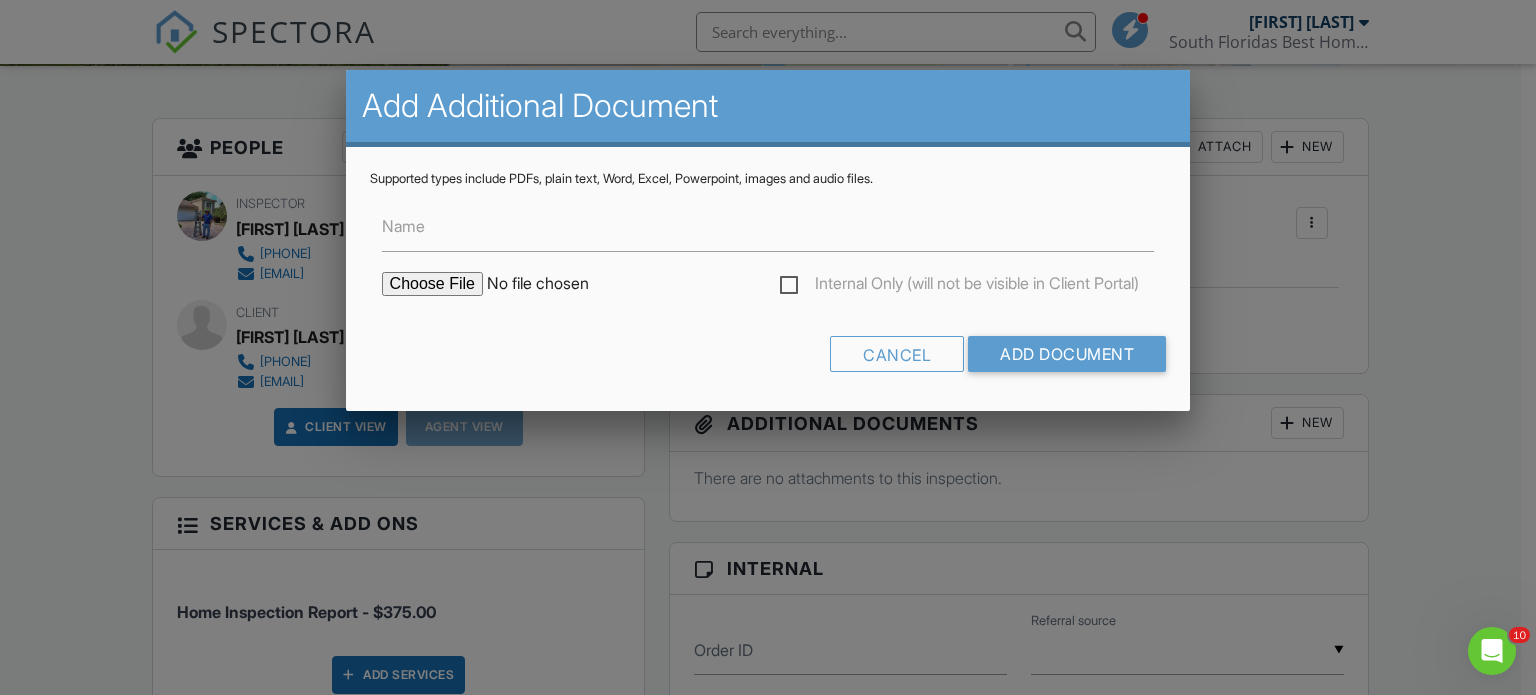 type on "C:\fakepath\8-1-25 Fran Weaver (wdo report).pdf" 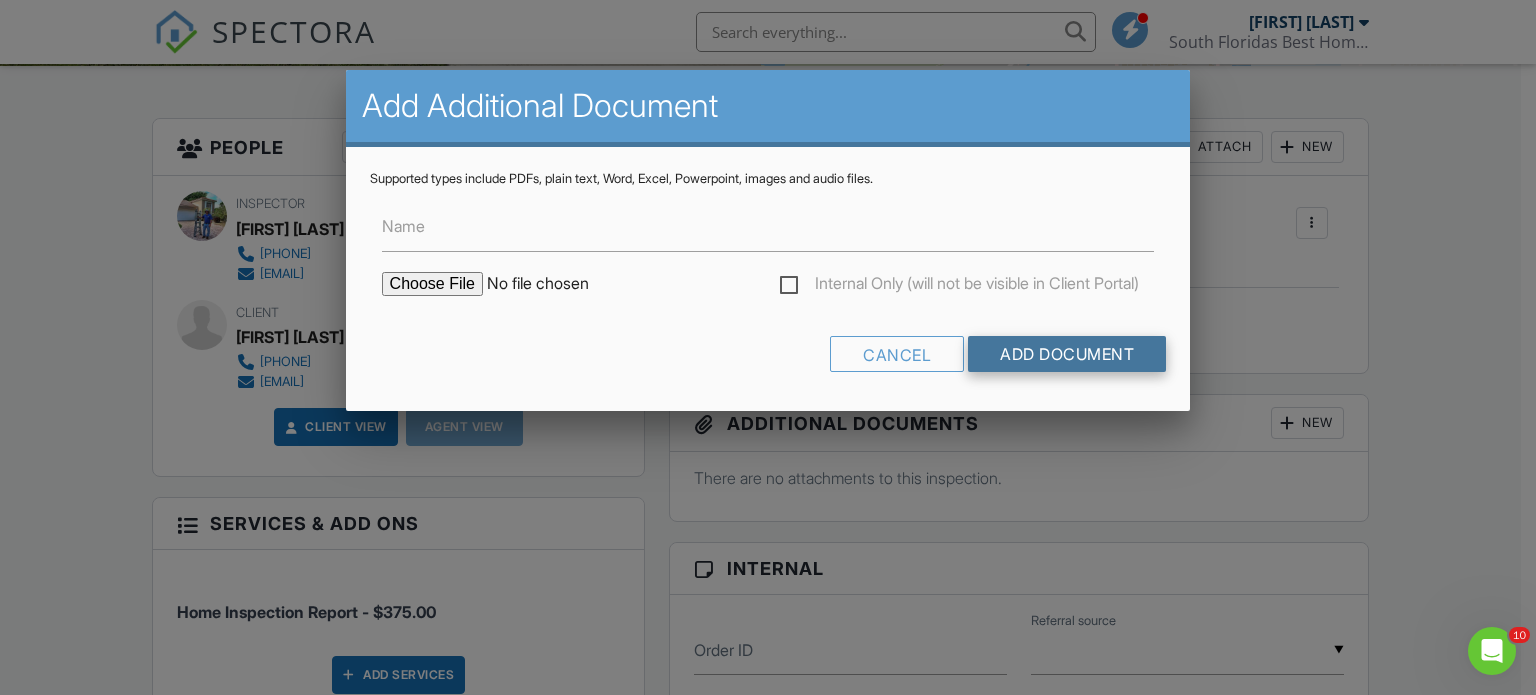 click on "Add Document" at bounding box center (1067, 354) 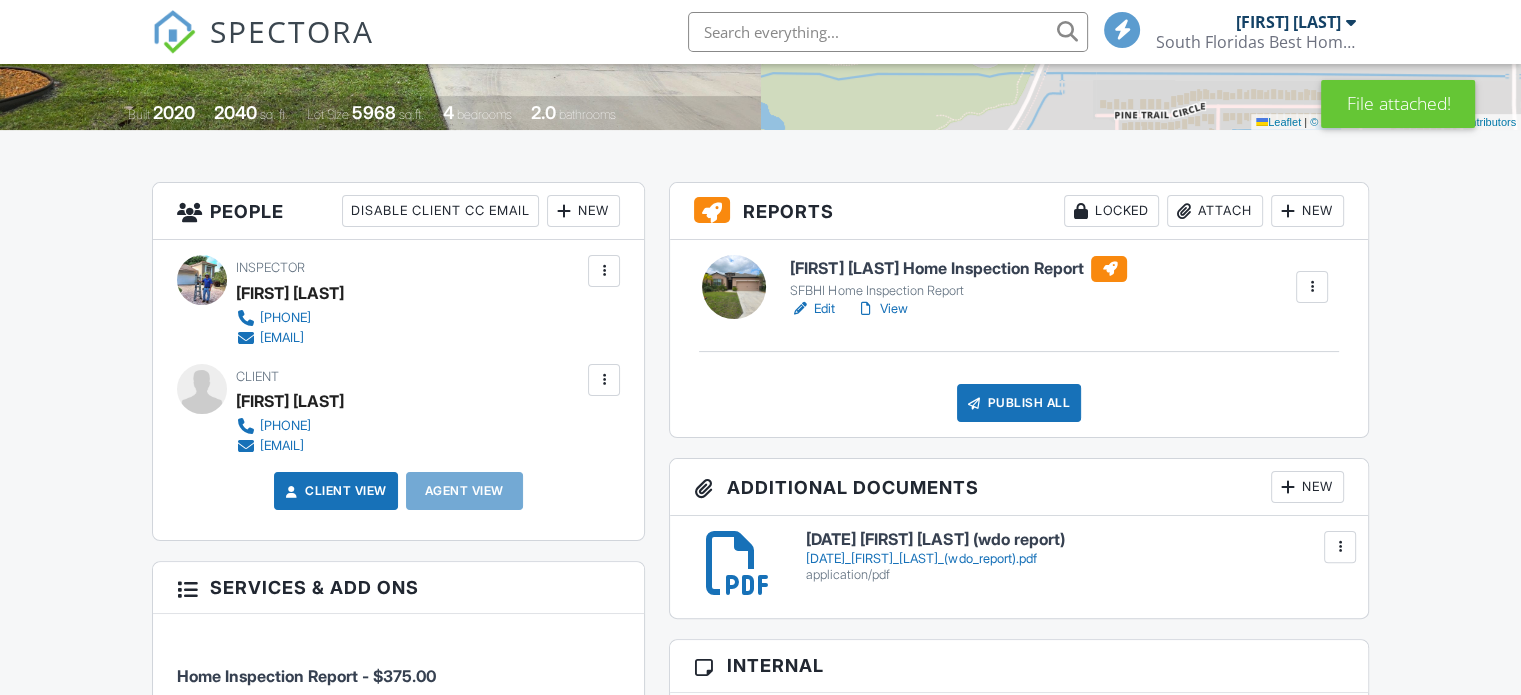 scroll, scrollTop: 824, scrollLeft: 0, axis: vertical 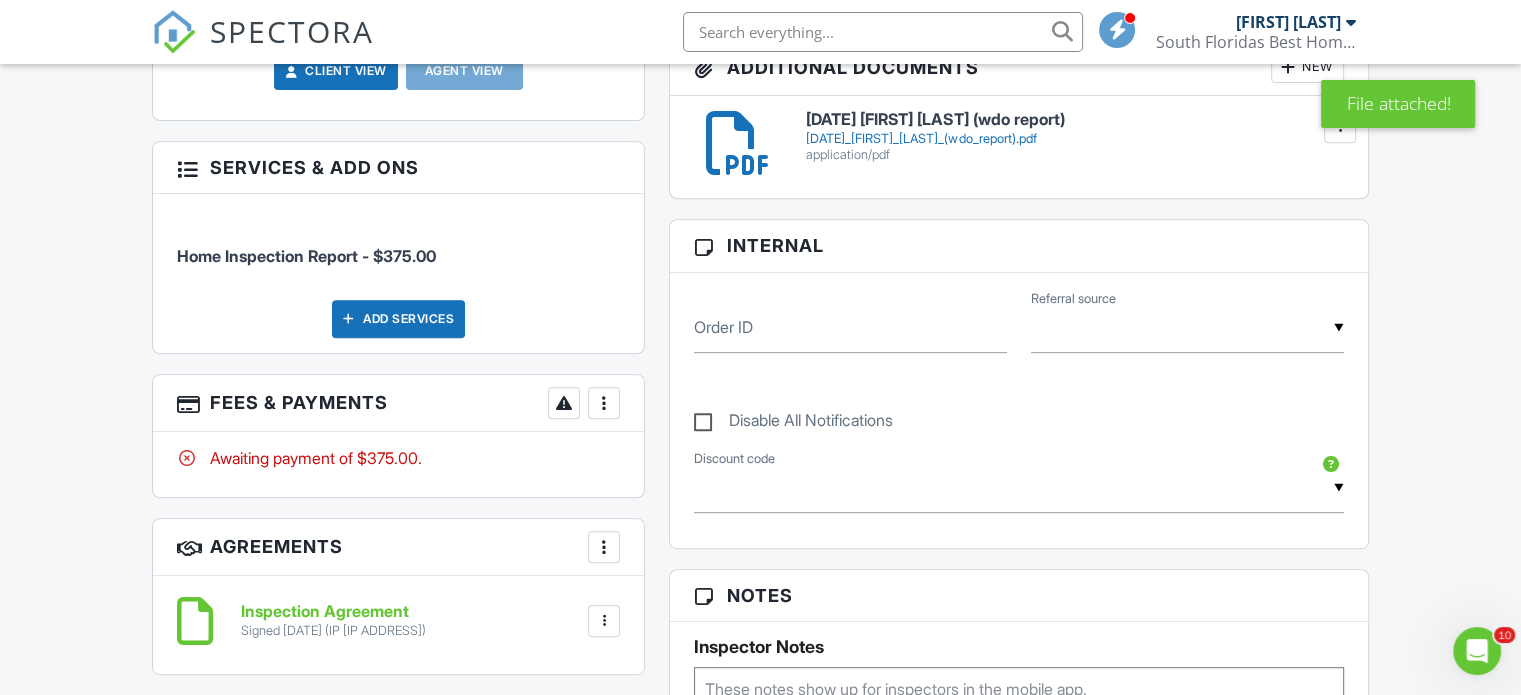 click at bounding box center (604, 403) 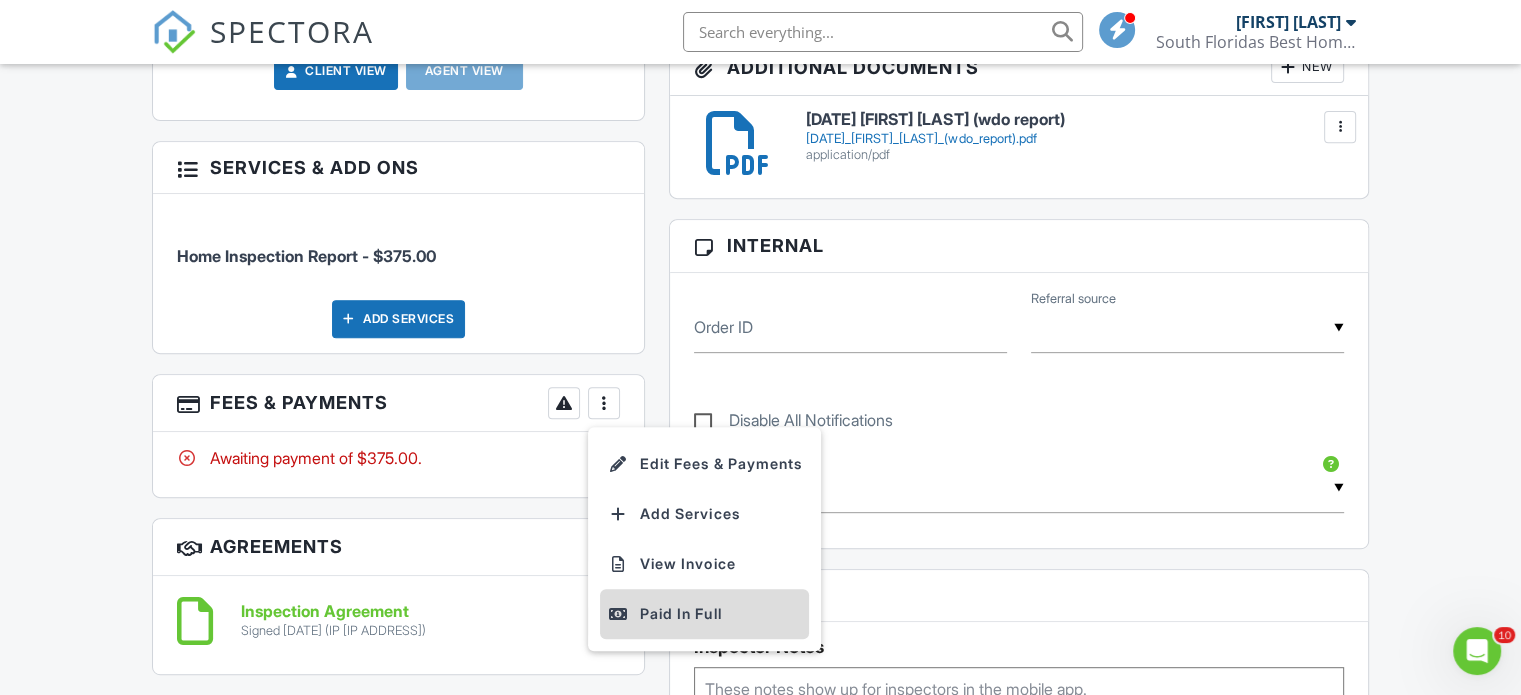 click on "Paid In Full" at bounding box center [704, 614] 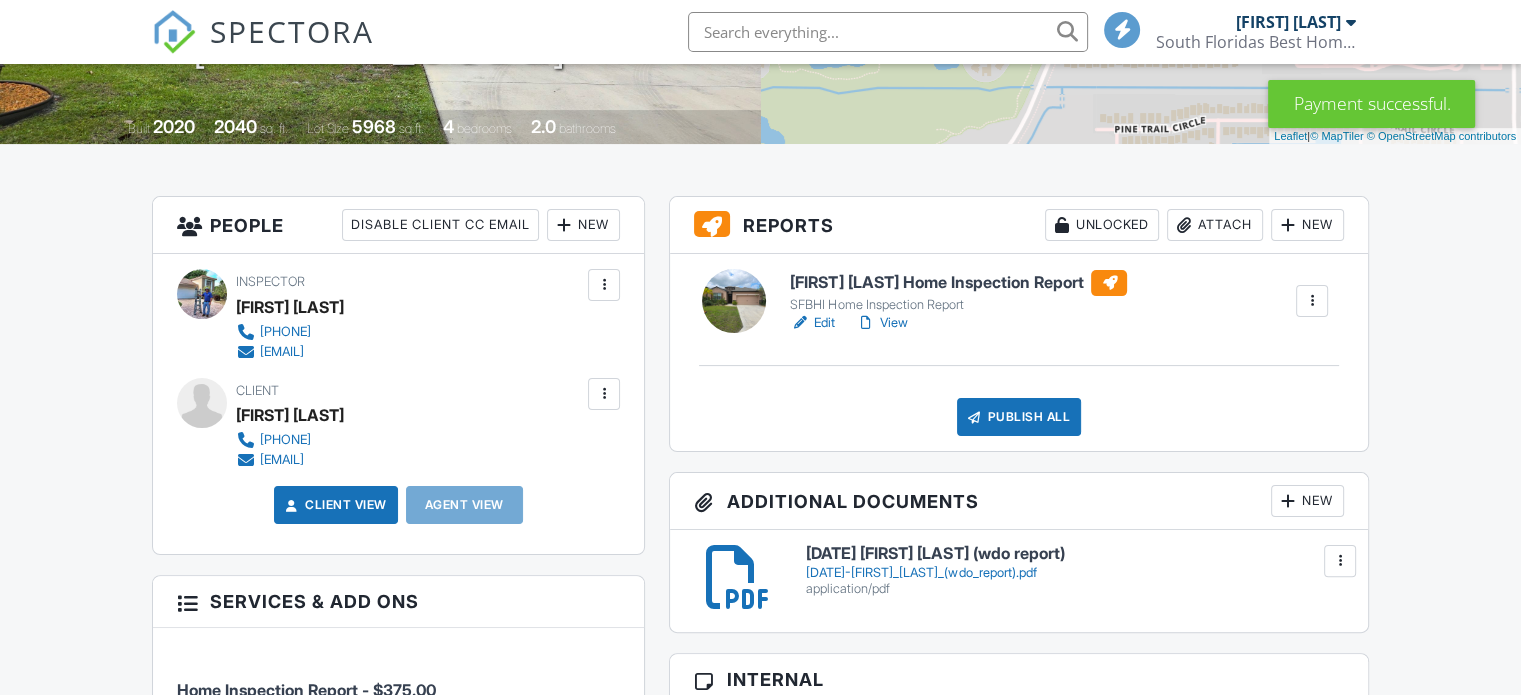 scroll, scrollTop: 848, scrollLeft: 0, axis: vertical 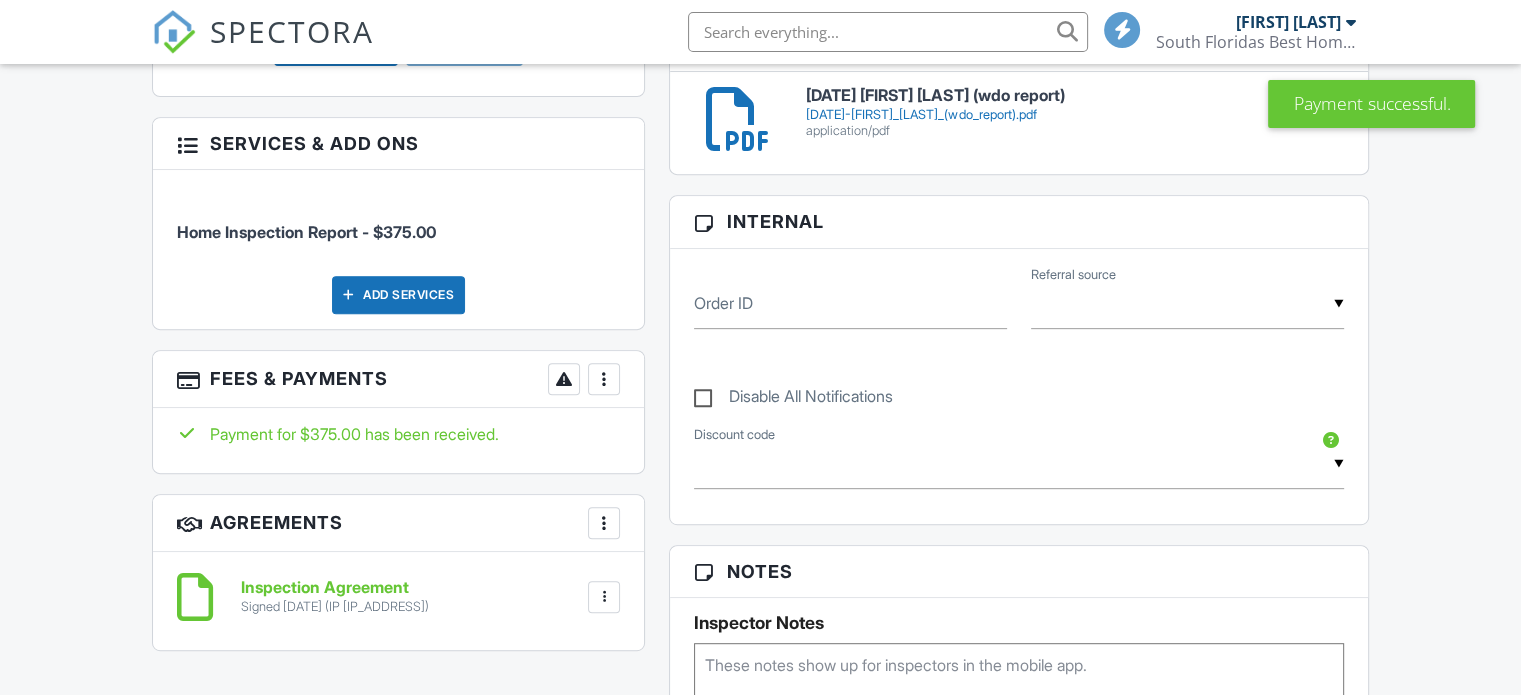 click at bounding box center (604, 379) 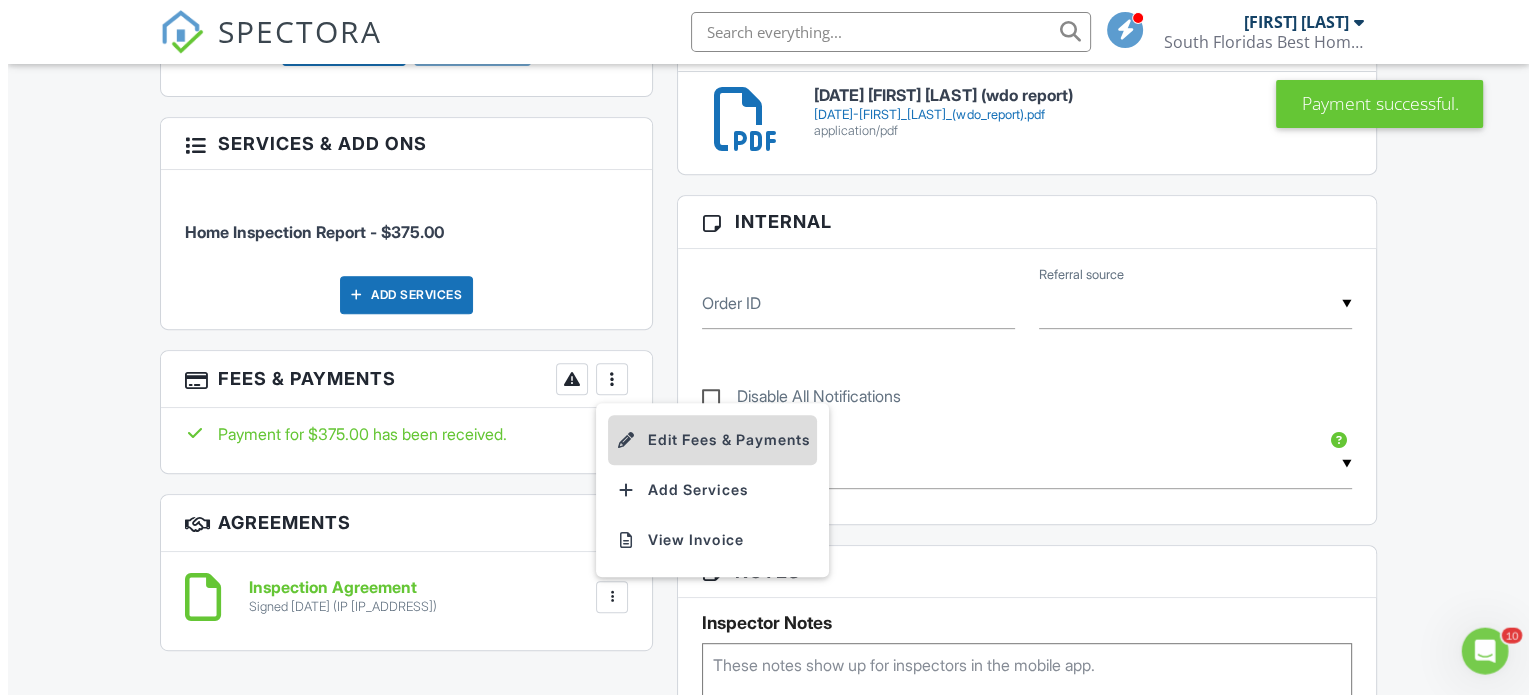 scroll, scrollTop: 0, scrollLeft: 0, axis: both 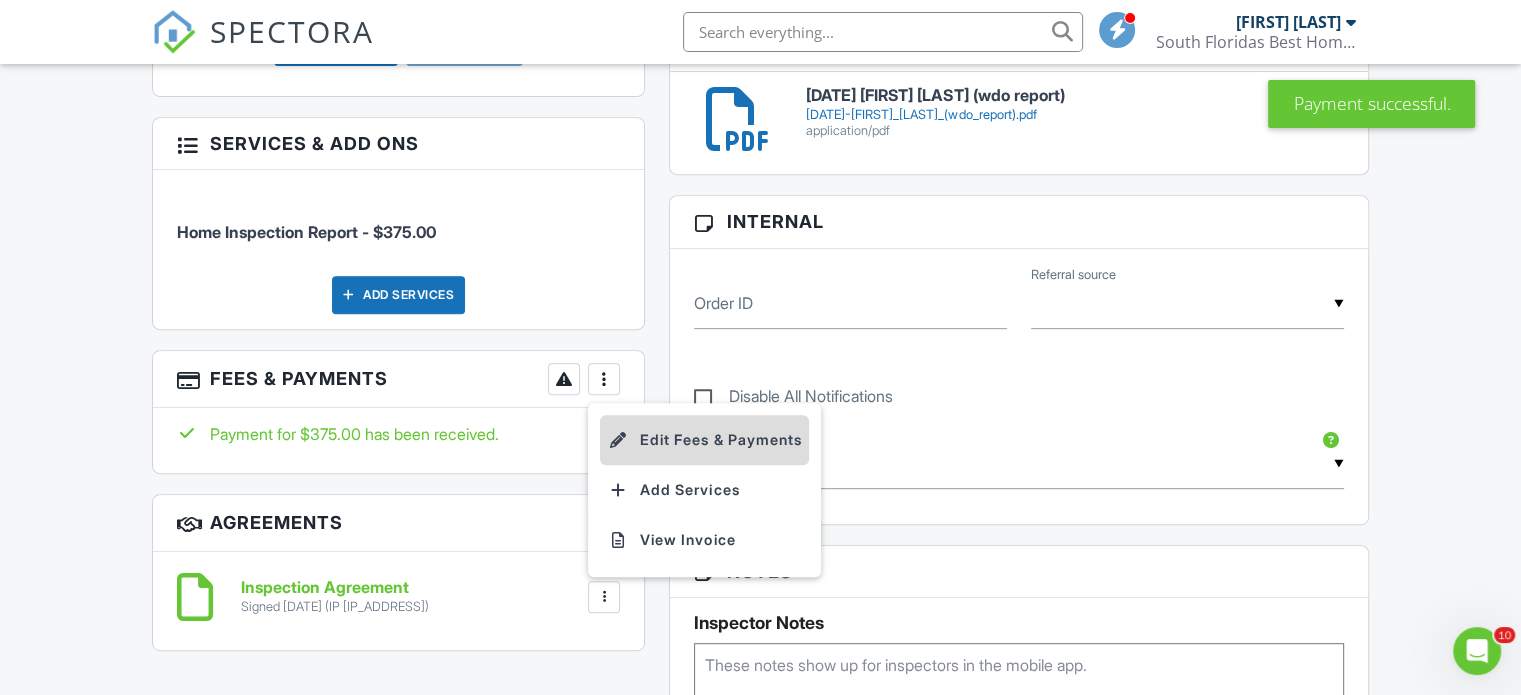 click on "Edit Fees & Payments" at bounding box center [704, 440] 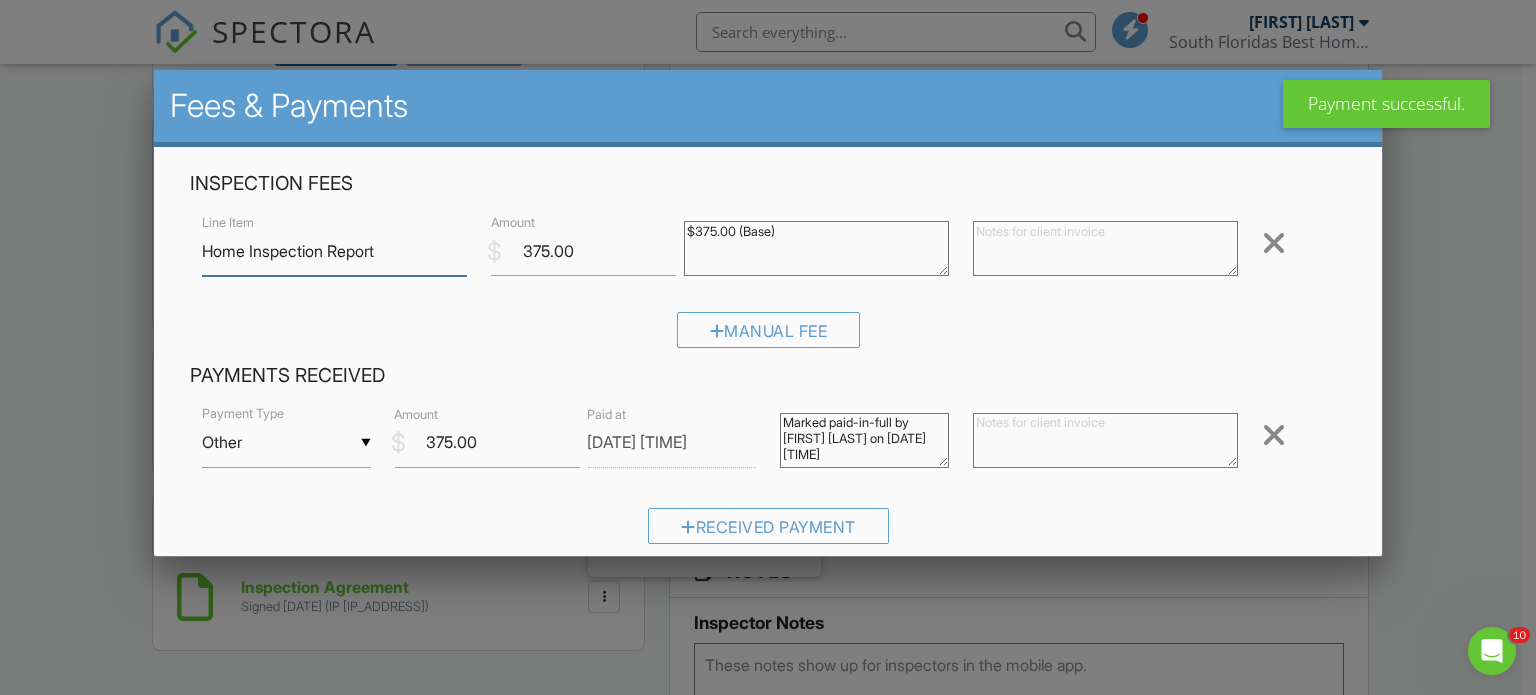 scroll, scrollTop: 328, scrollLeft: 0, axis: vertical 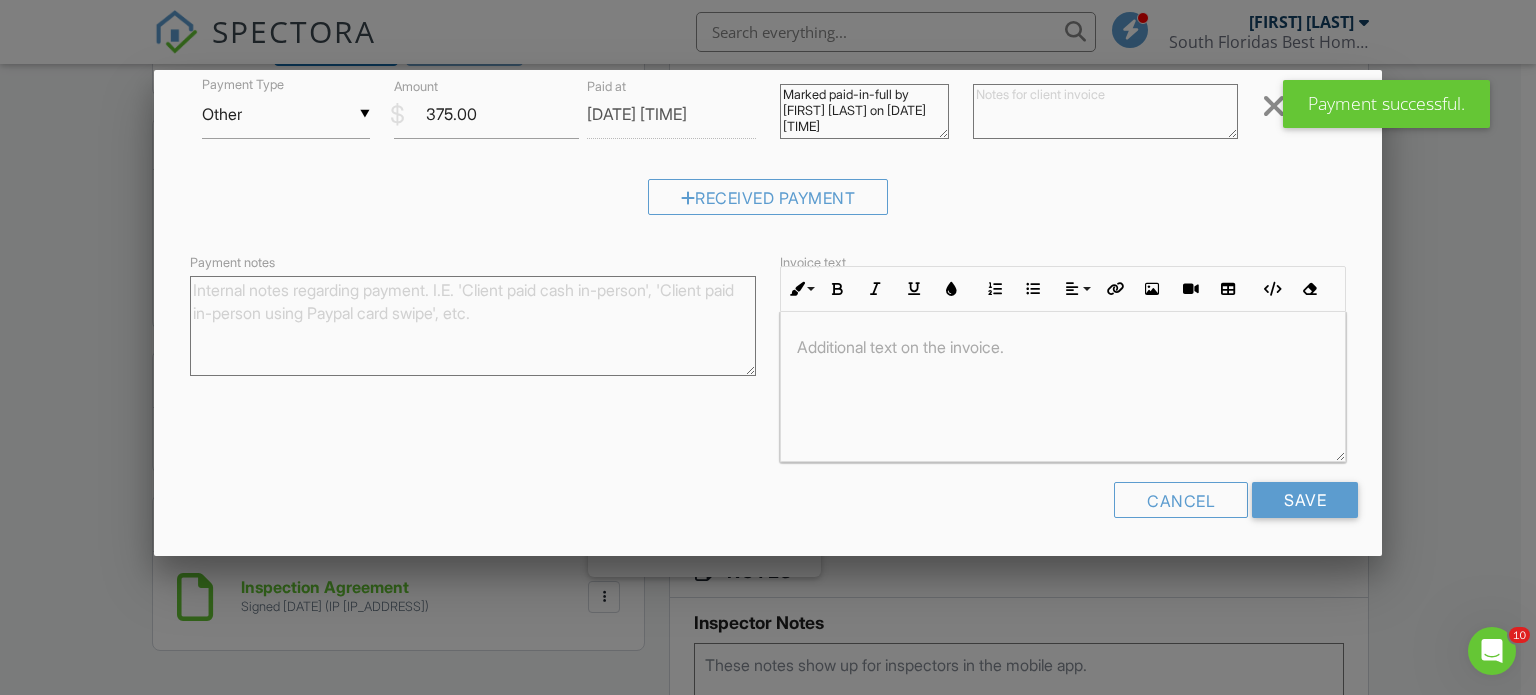 click on "Payment notes" at bounding box center (473, 326) 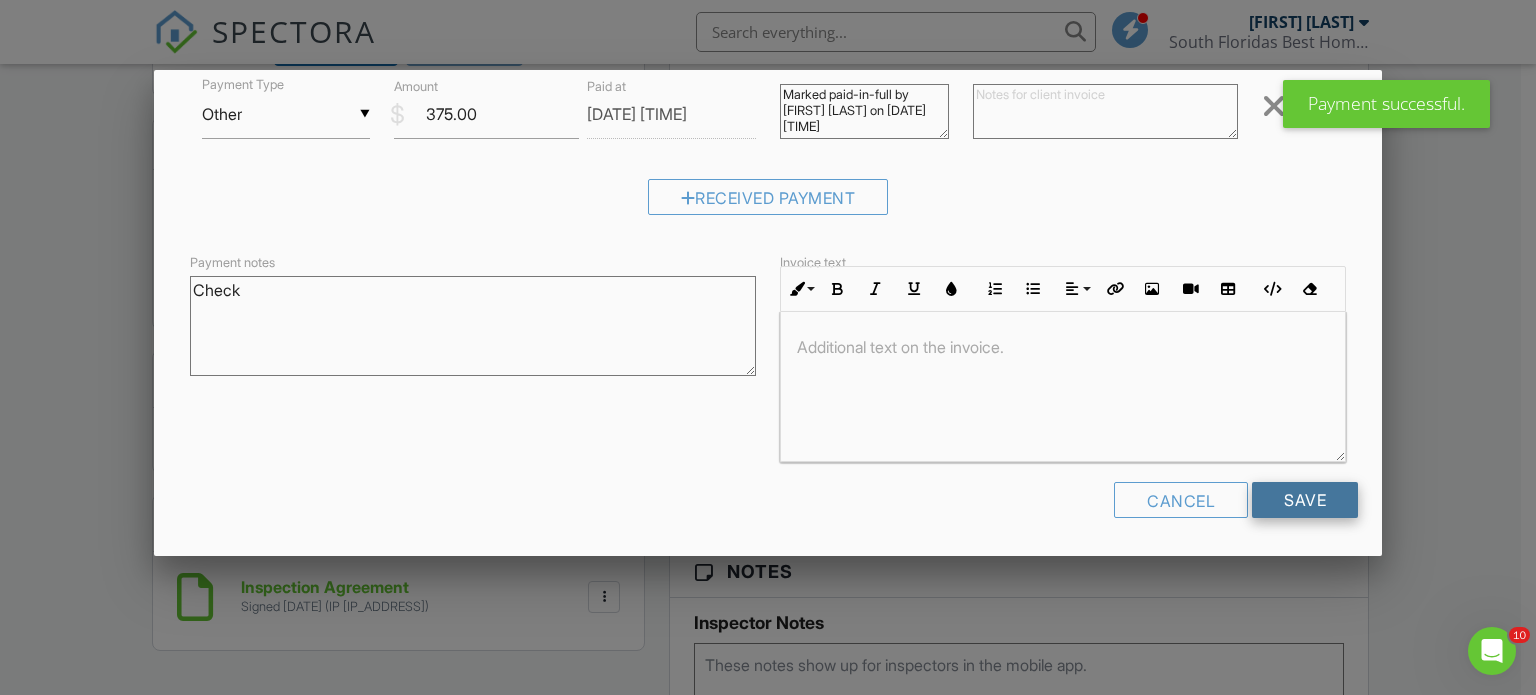 type on "Check" 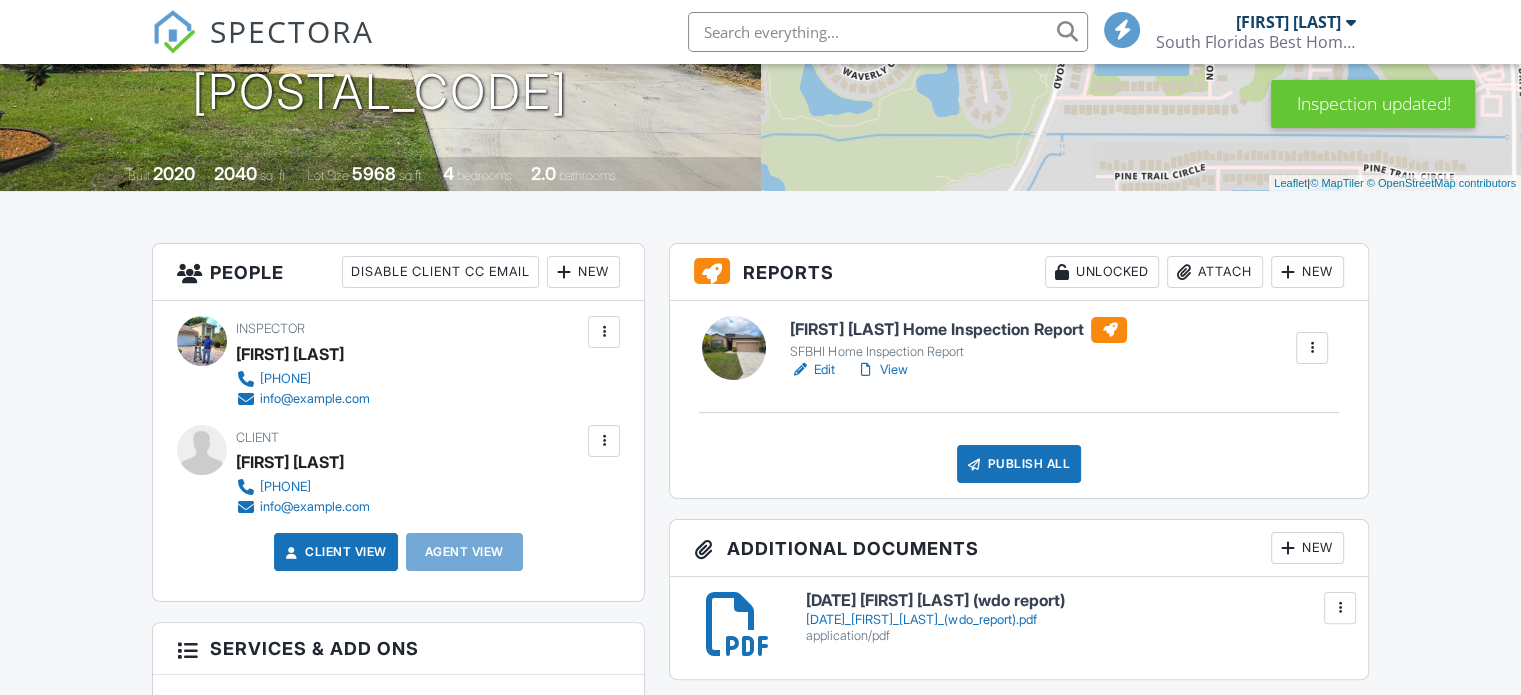 scroll, scrollTop: 280, scrollLeft: 0, axis: vertical 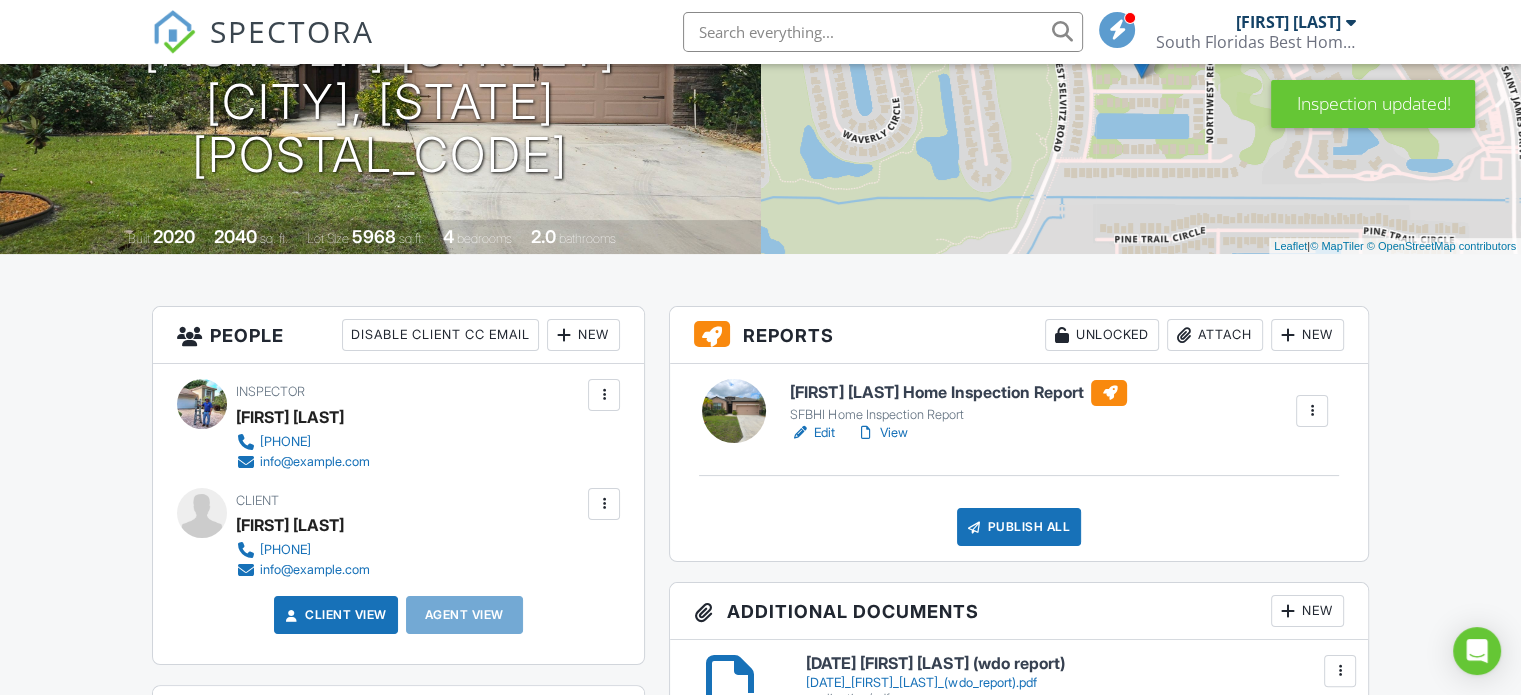 click on "View" at bounding box center (881, 433) 